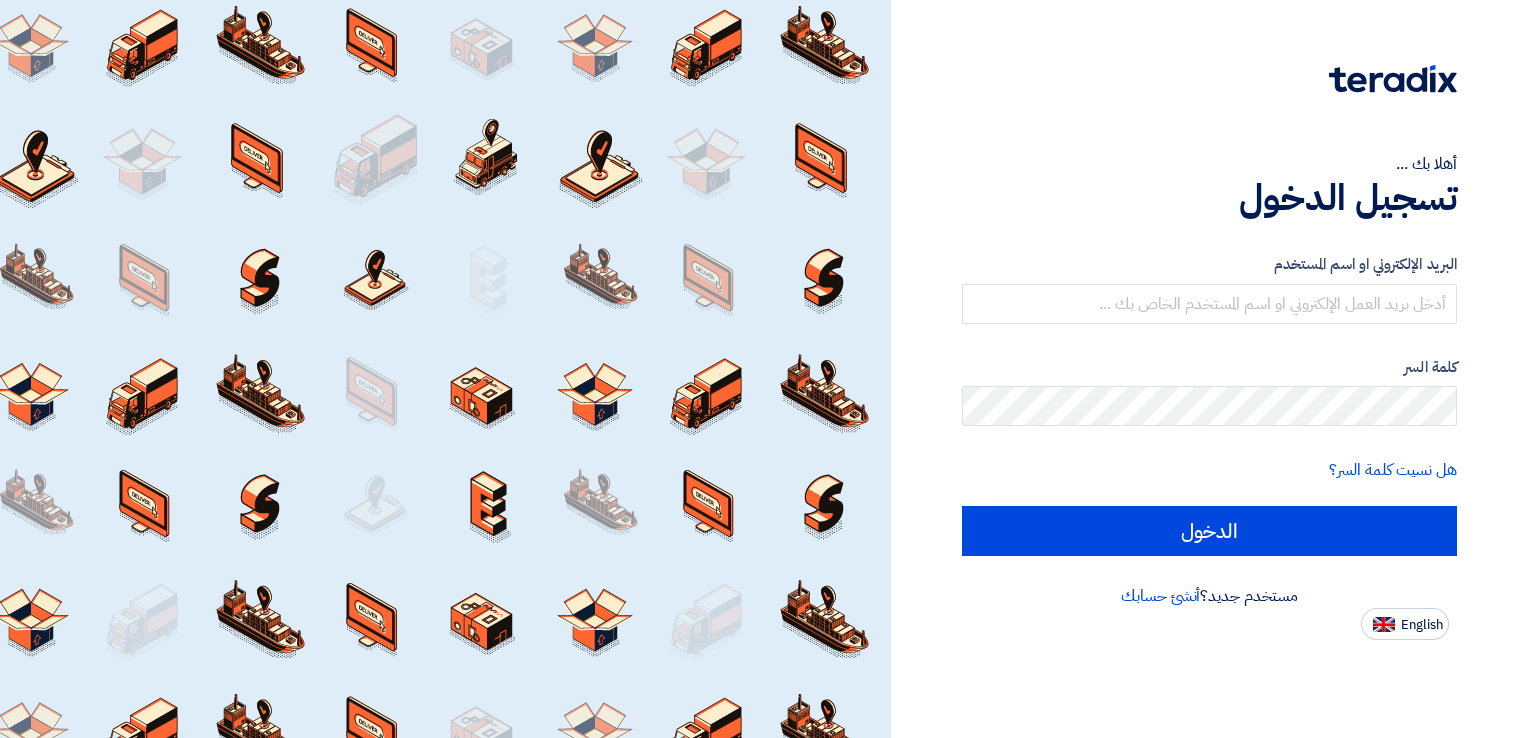 scroll, scrollTop: 0, scrollLeft: 0, axis: both 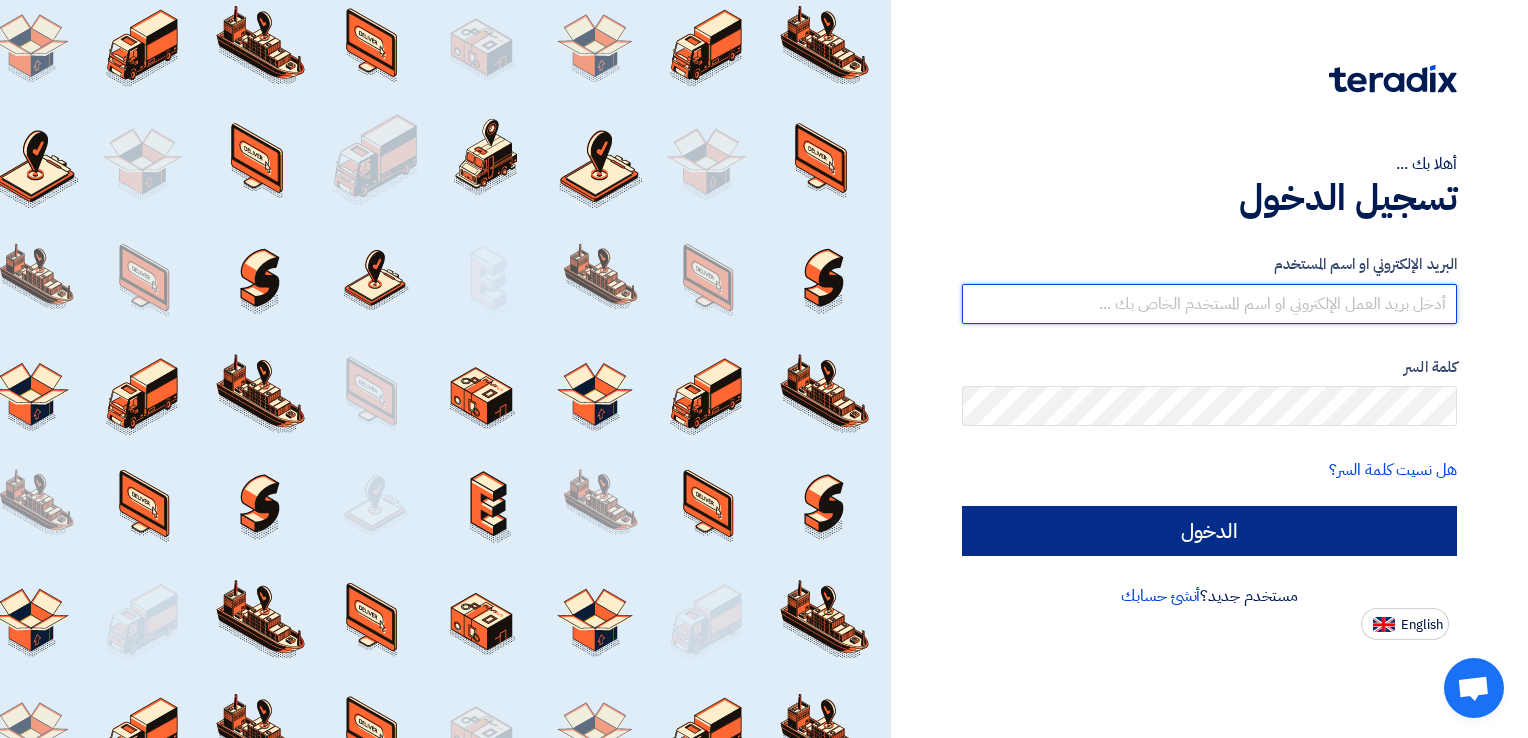 type on "sales@remax-ts.com" 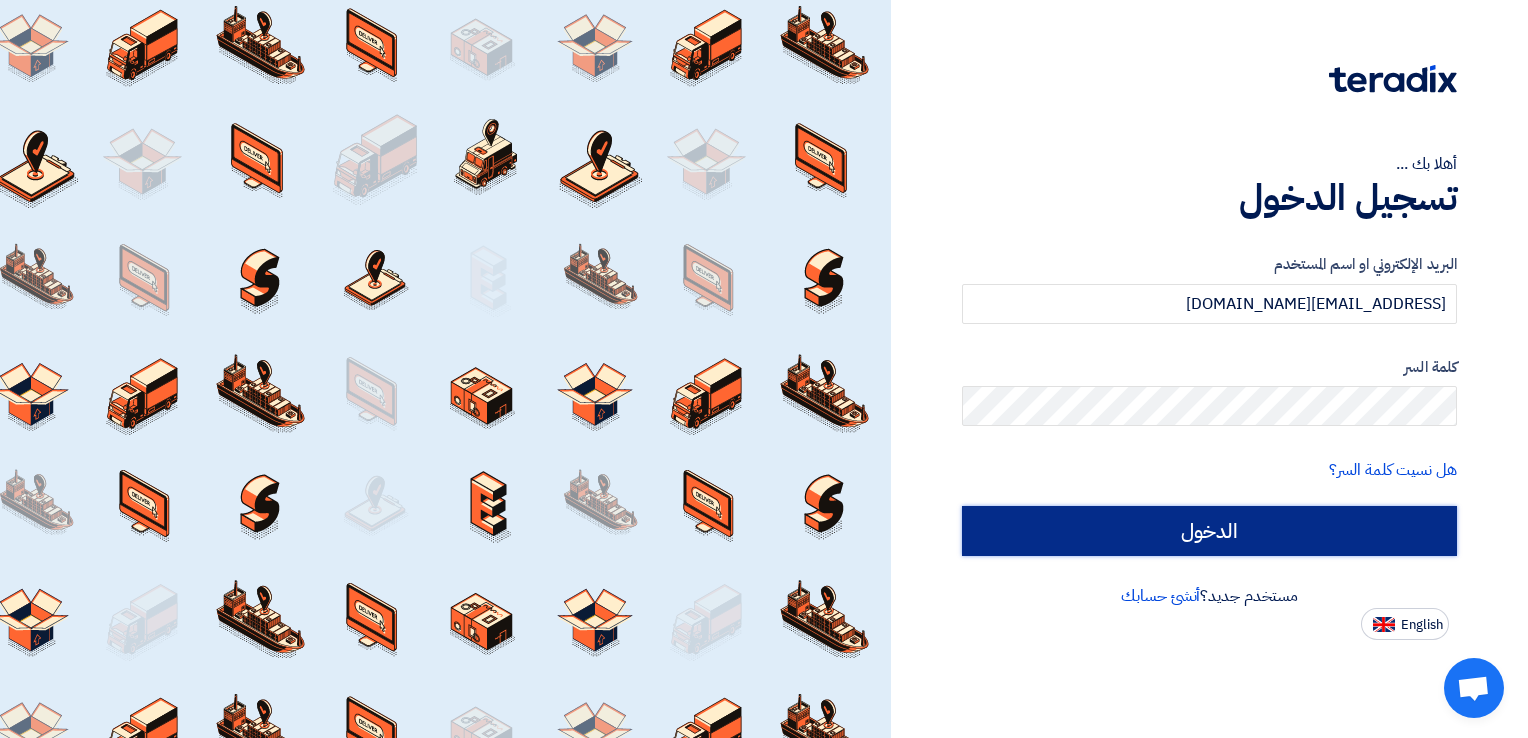 click on "الدخول" 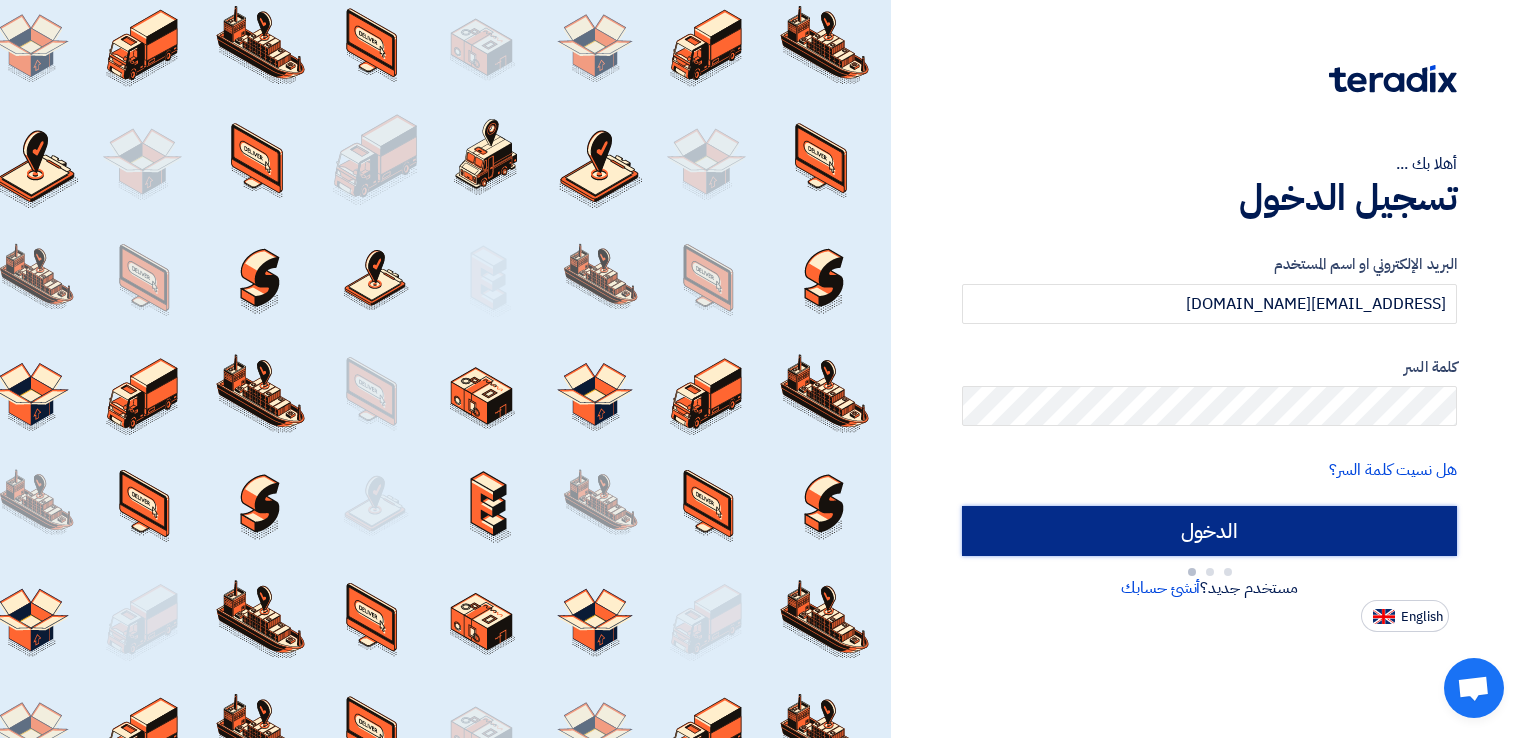 type on "Sign in" 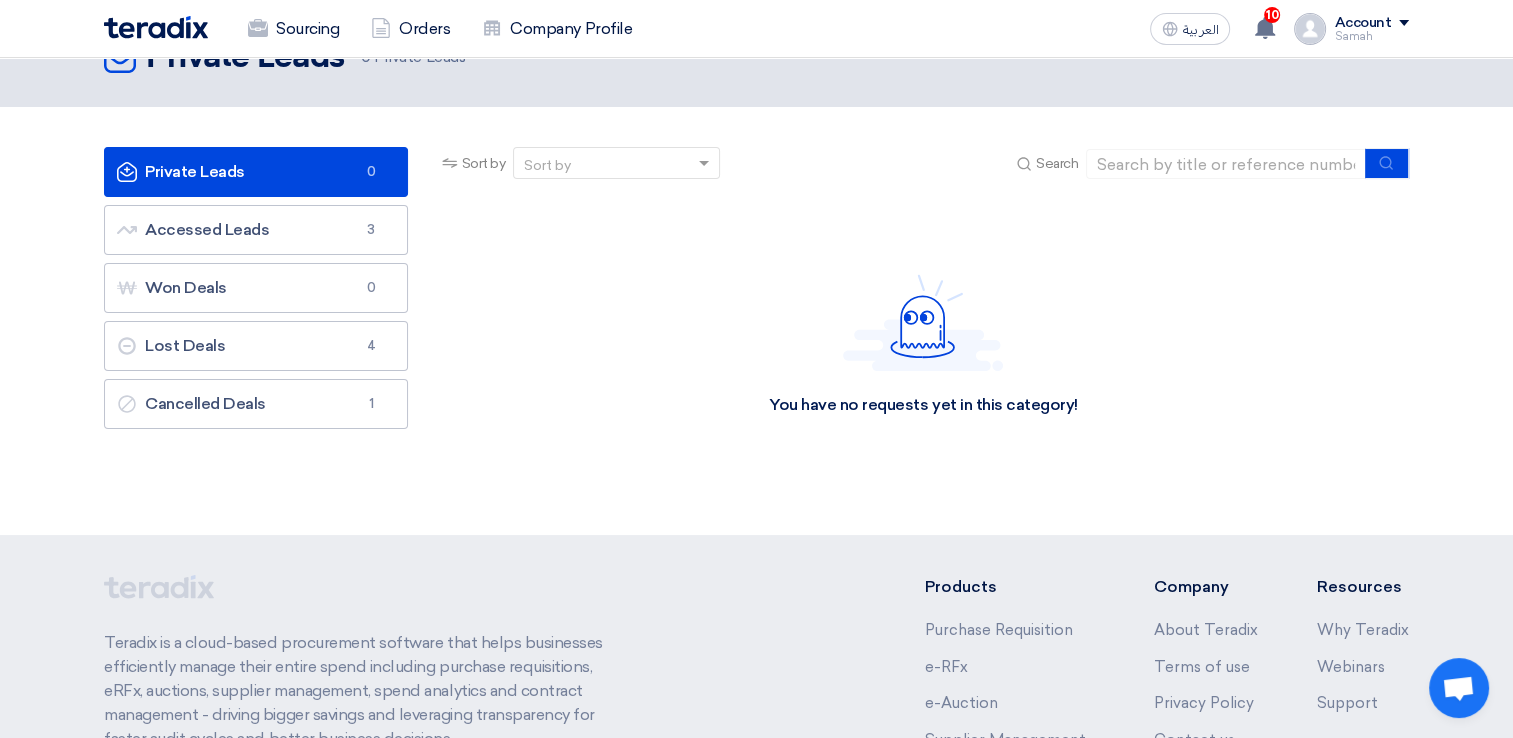 scroll, scrollTop: 0, scrollLeft: 0, axis: both 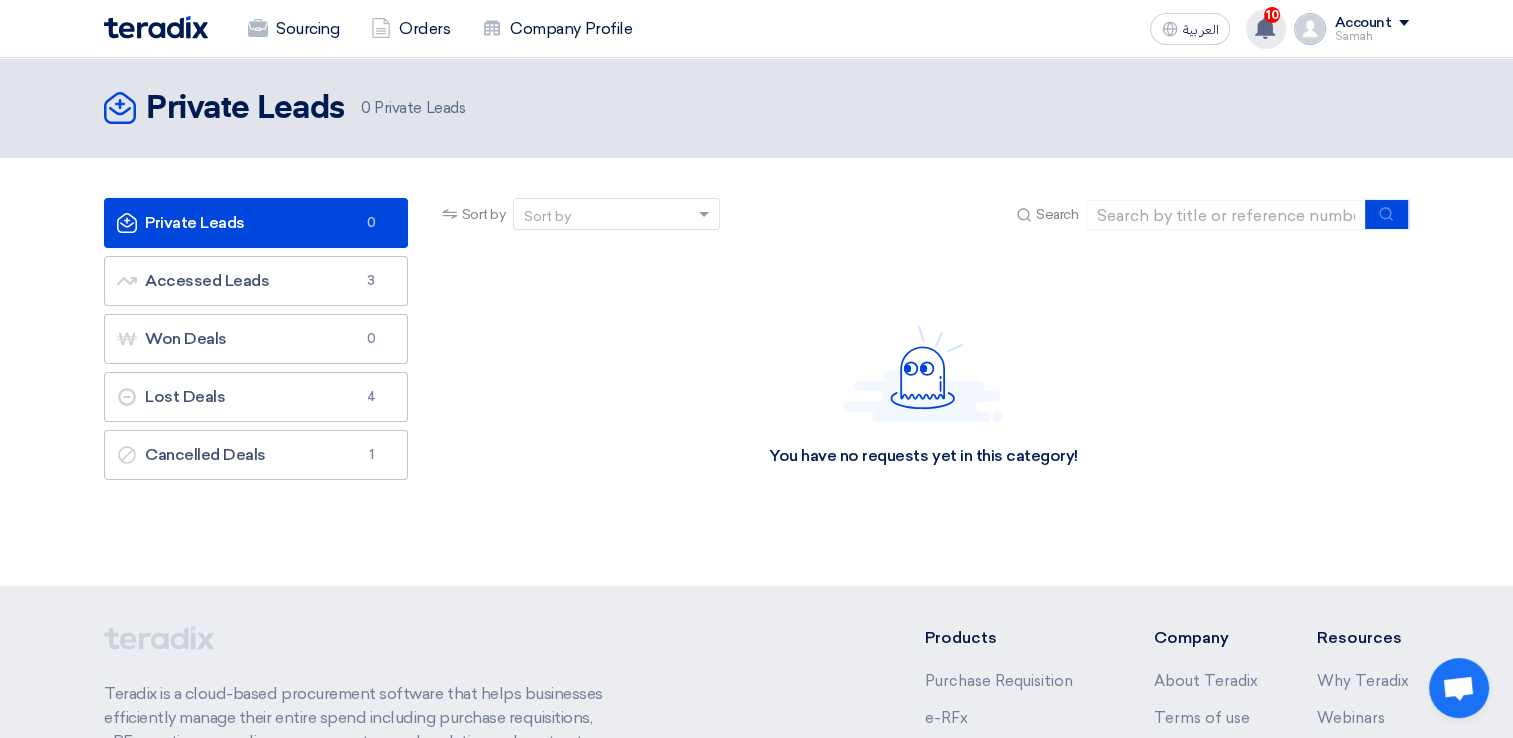 click 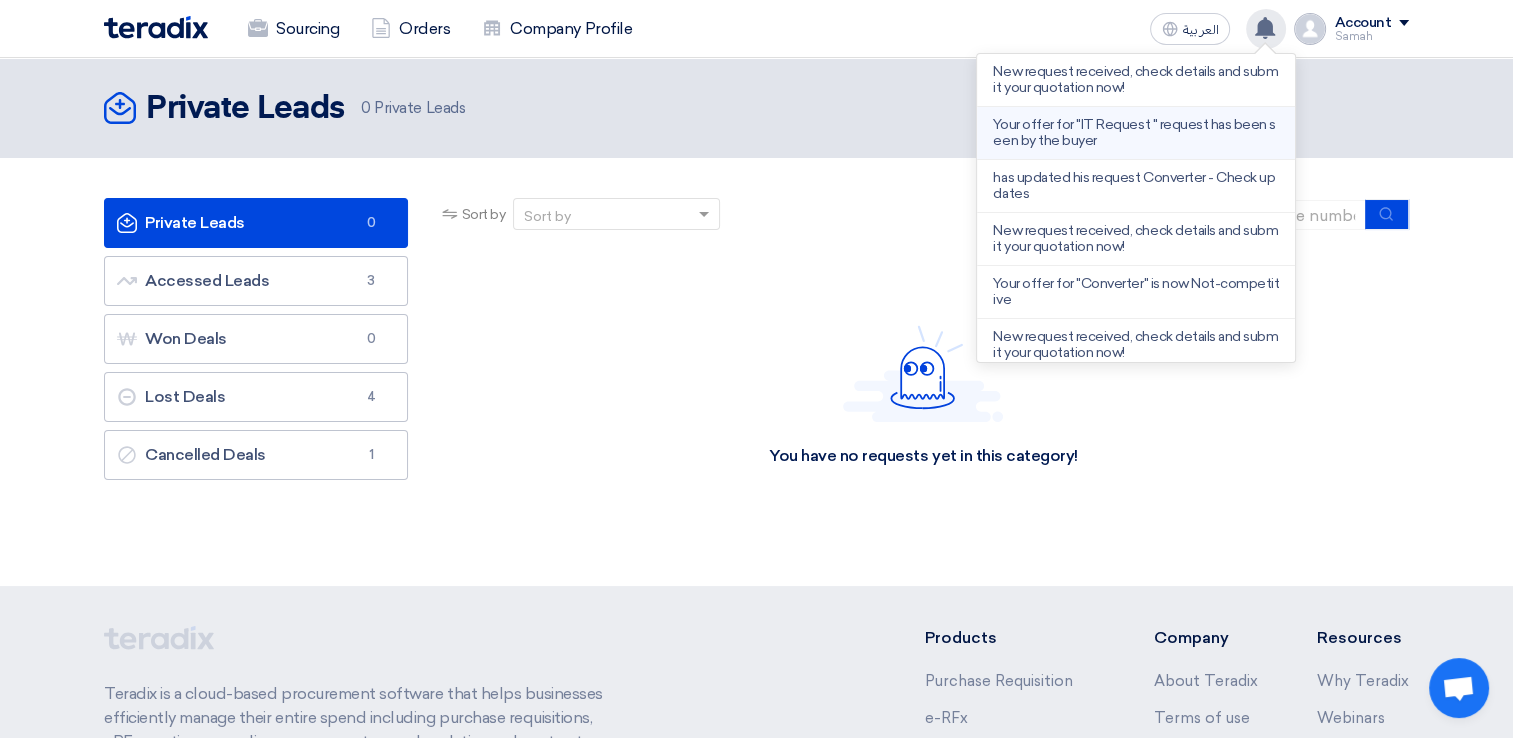 scroll, scrollTop: 262, scrollLeft: 0, axis: vertical 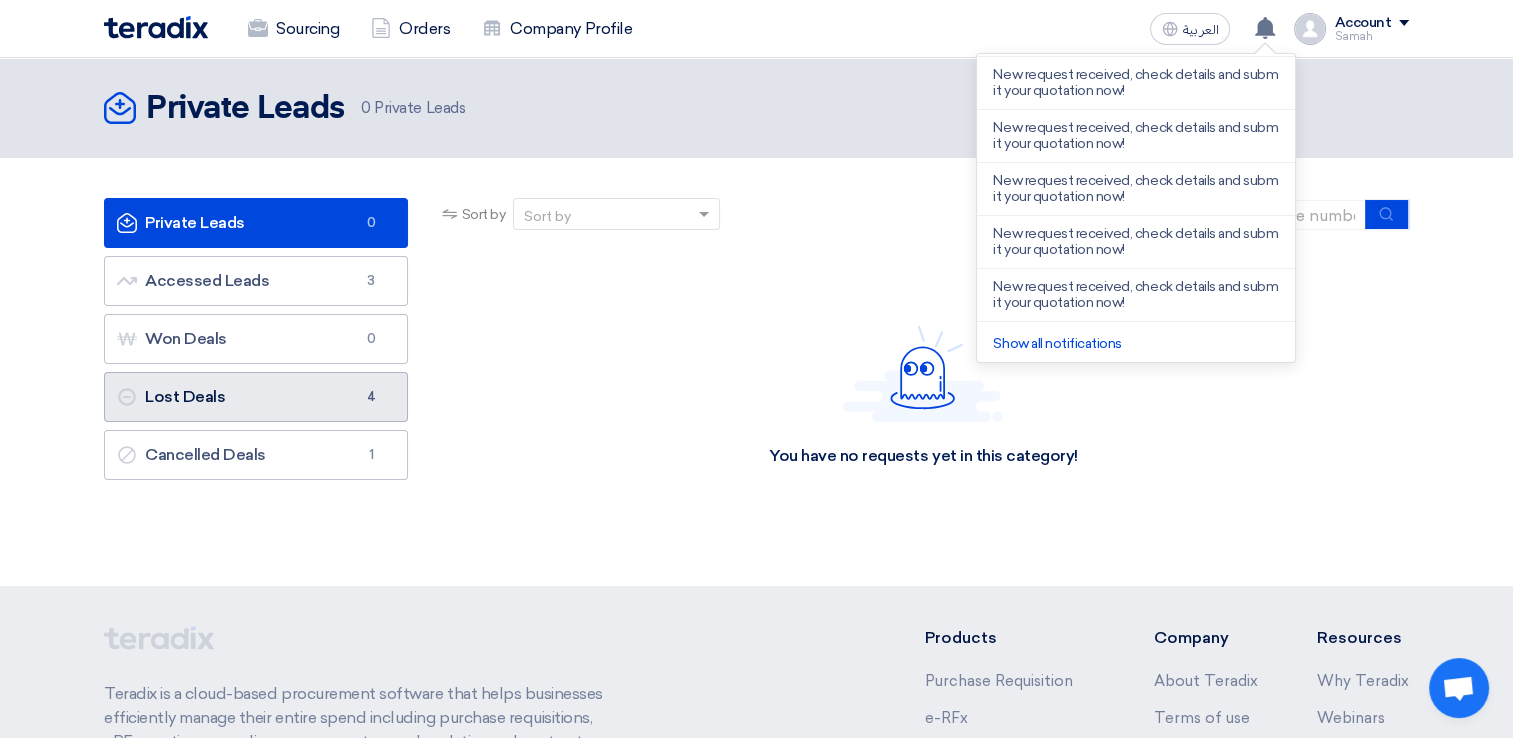 click on "Lost Deals
Lost Deals
4" 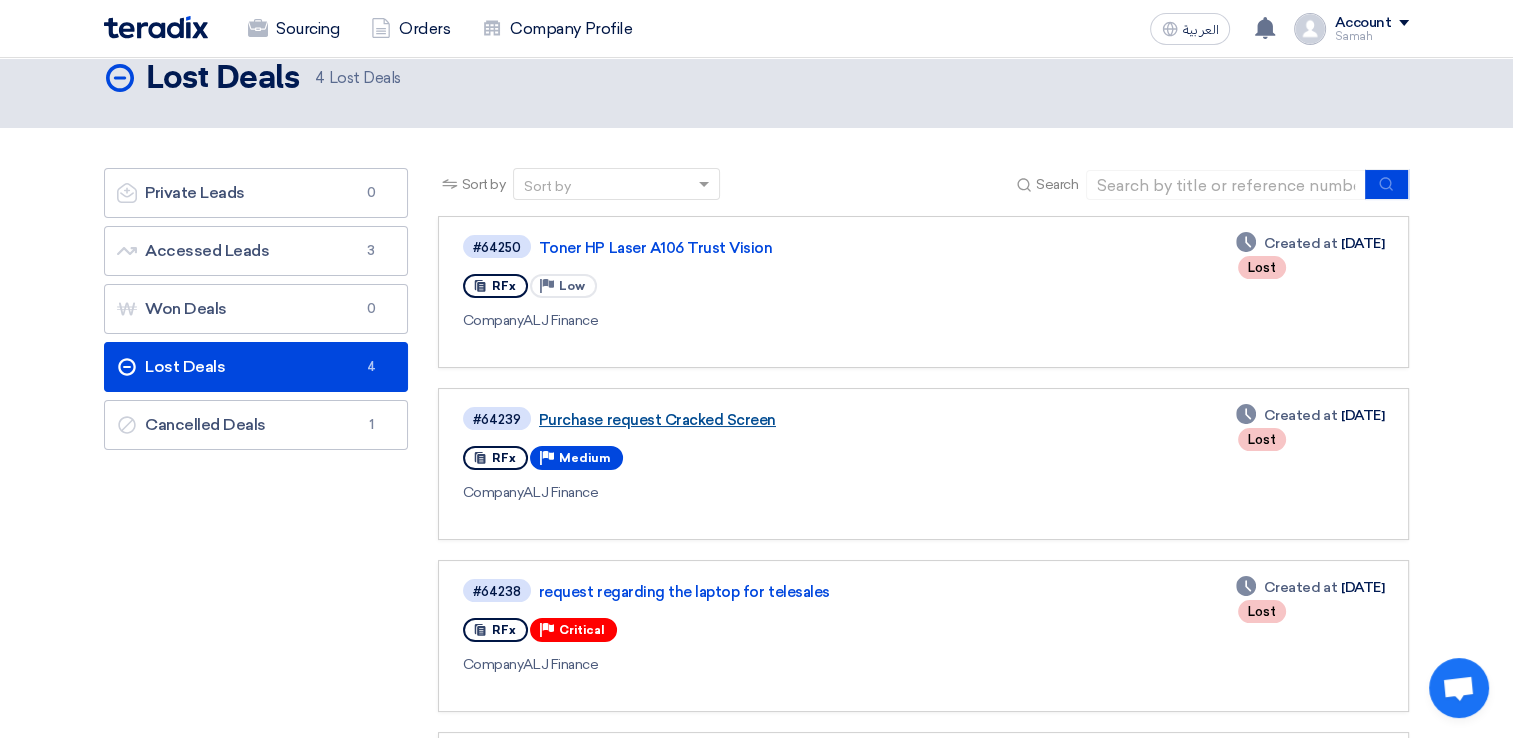scroll, scrollTop: 0, scrollLeft: 0, axis: both 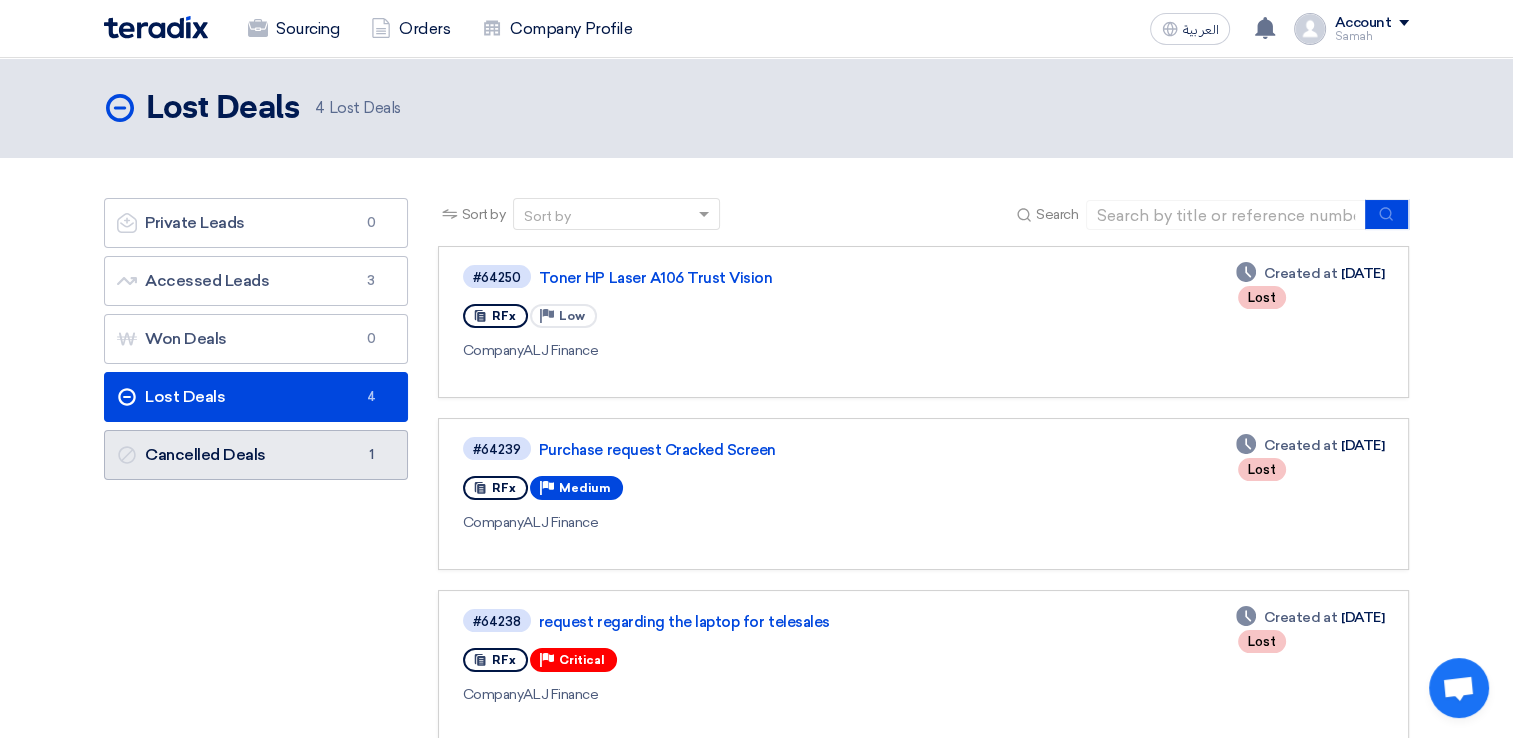 click on "Cancelled Deals
Cancelled Deals
1" 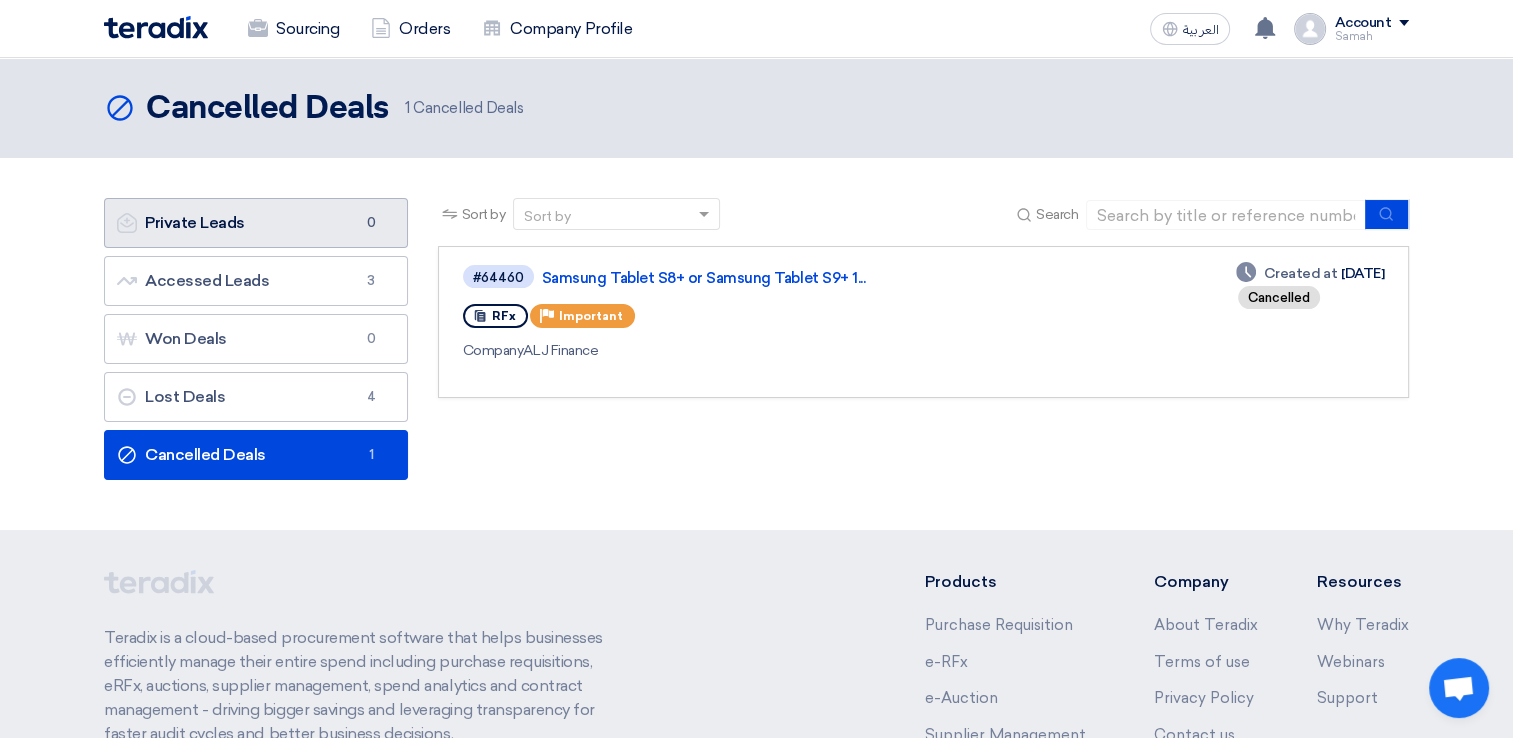 click on "Private Leads
Private Leads
0" 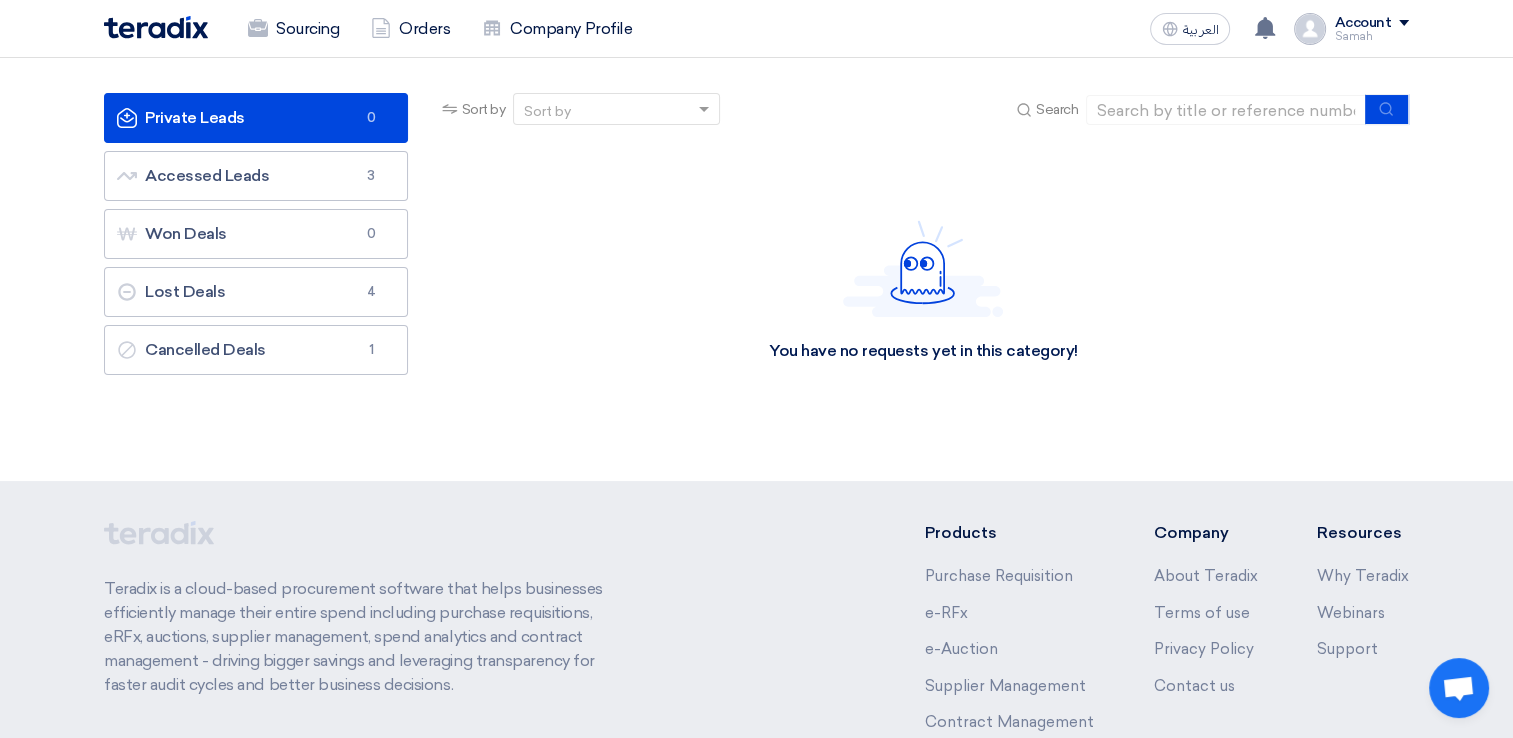 scroll, scrollTop: 0, scrollLeft: 0, axis: both 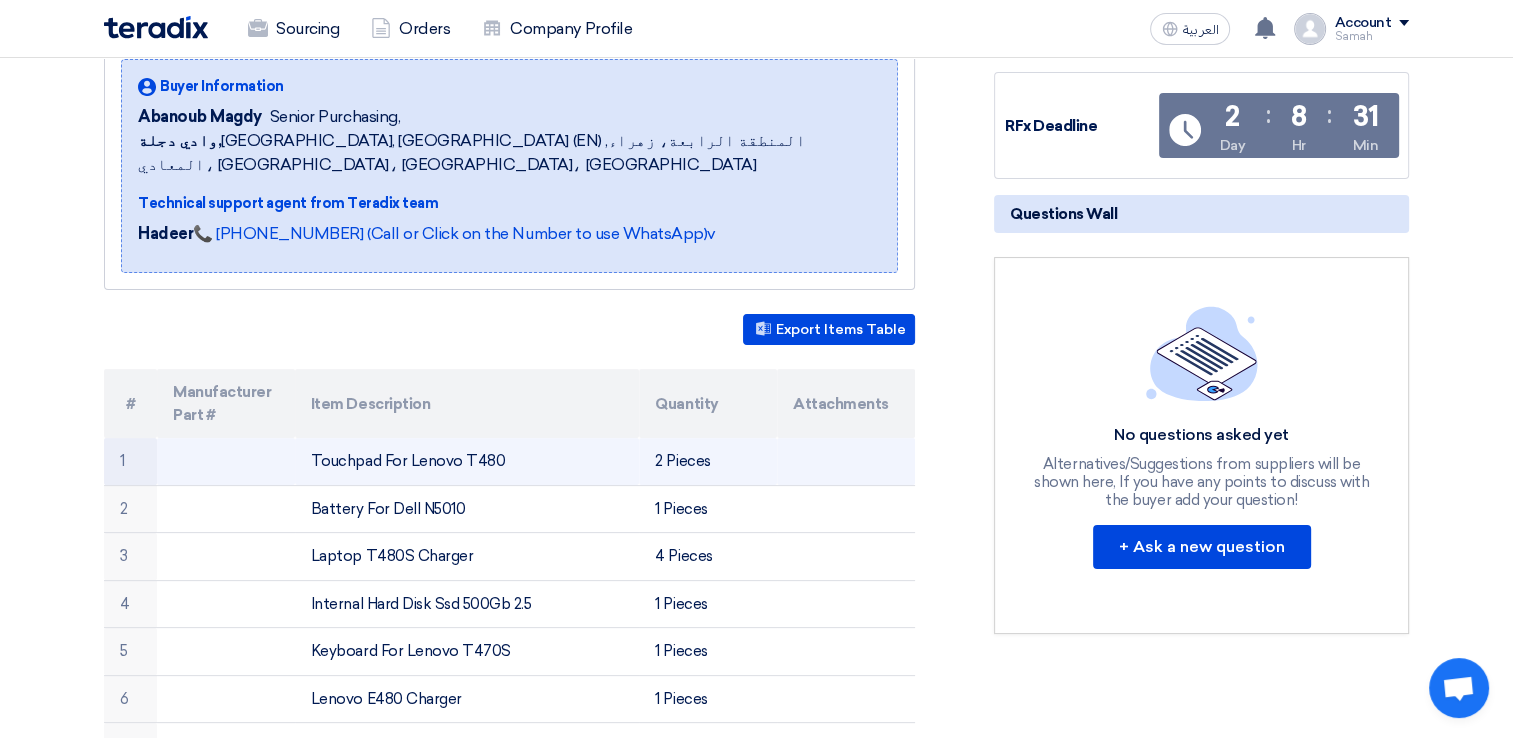 drag, startPoint x: 499, startPoint y: 438, endPoint x: 283, endPoint y: 444, distance: 216.08331 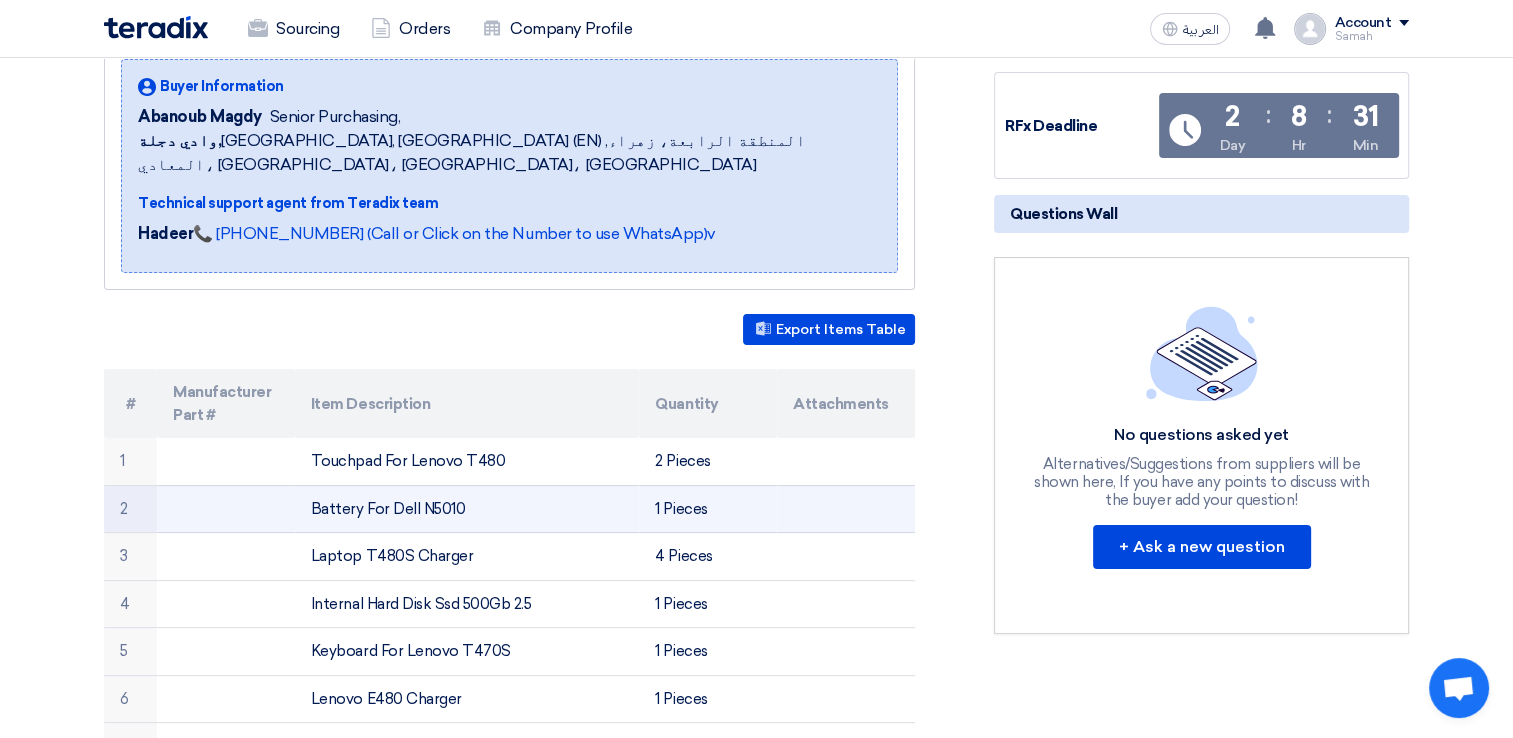 drag, startPoint x: 468, startPoint y: 486, endPoint x: 313, endPoint y: 478, distance: 155.20631 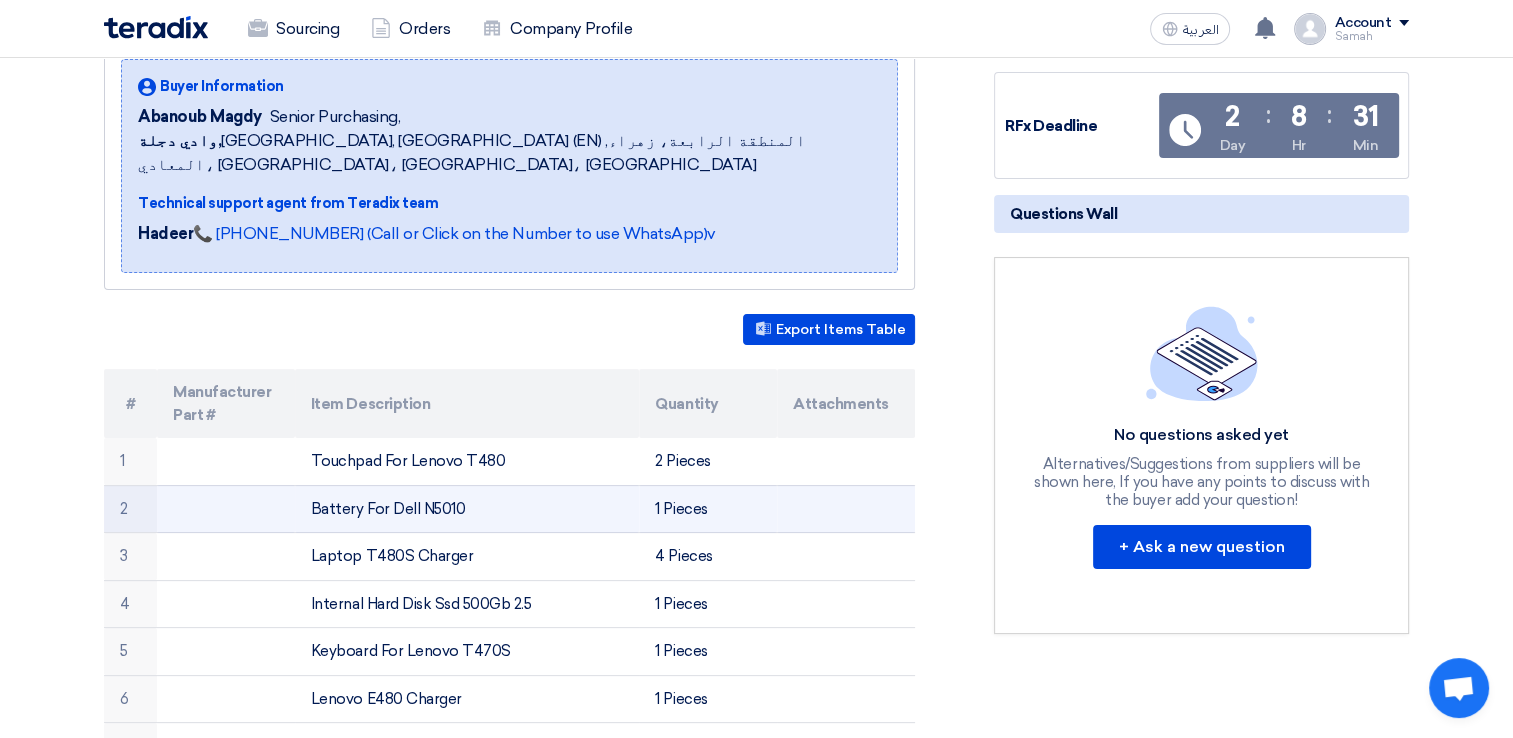copy on "Battery For Dell N5010" 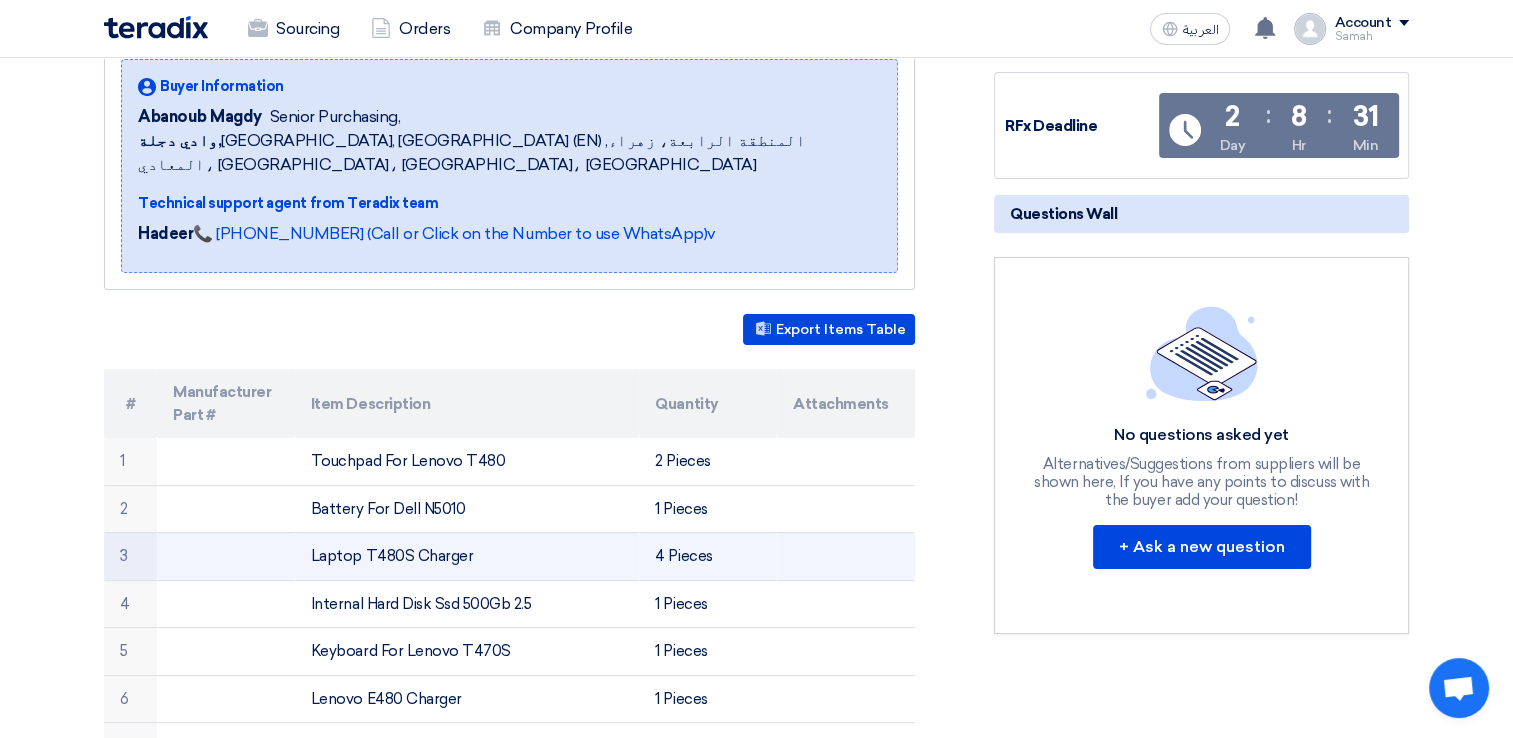 drag, startPoint x: 484, startPoint y: 524, endPoint x: 294, endPoint y: 518, distance: 190.09471 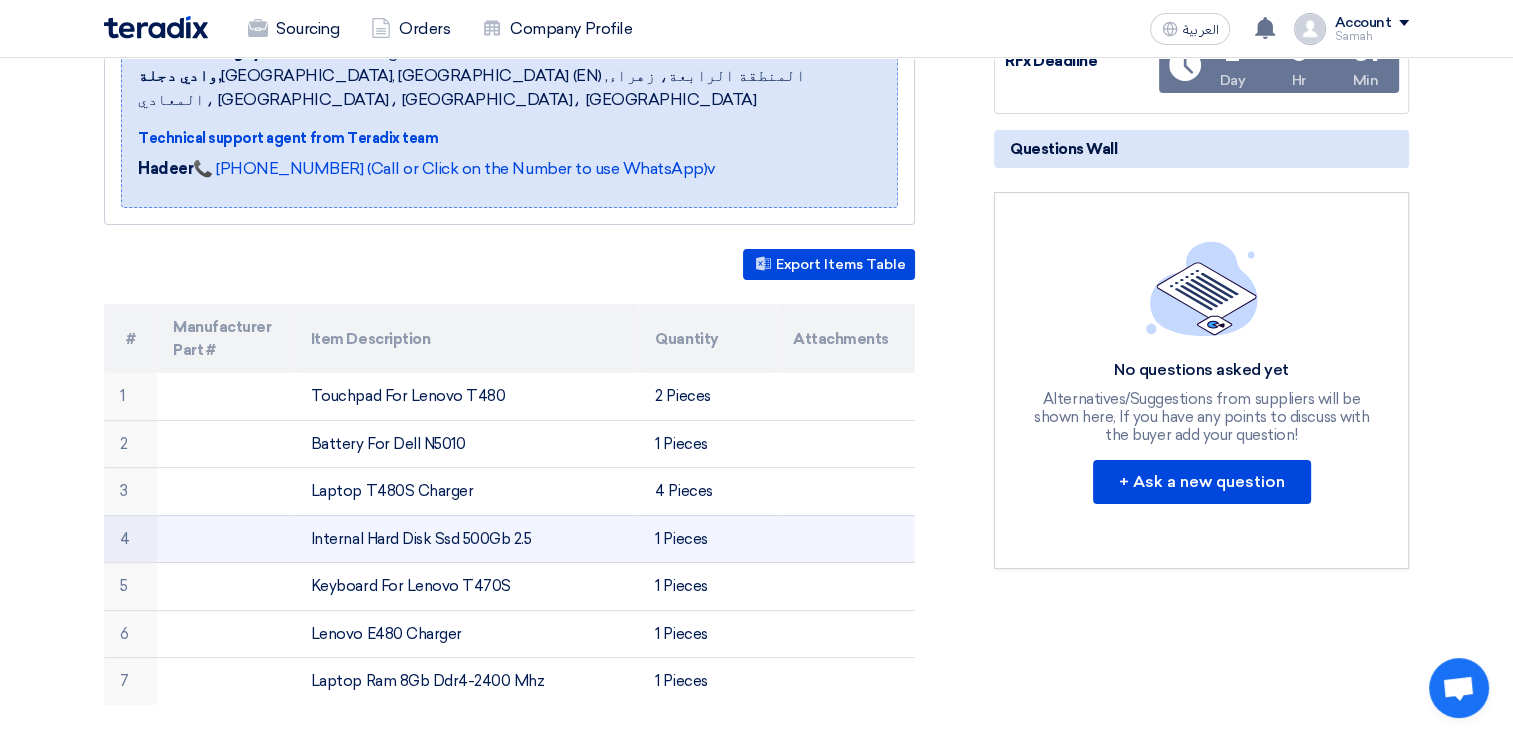 scroll, scrollTop: 400, scrollLeft: 0, axis: vertical 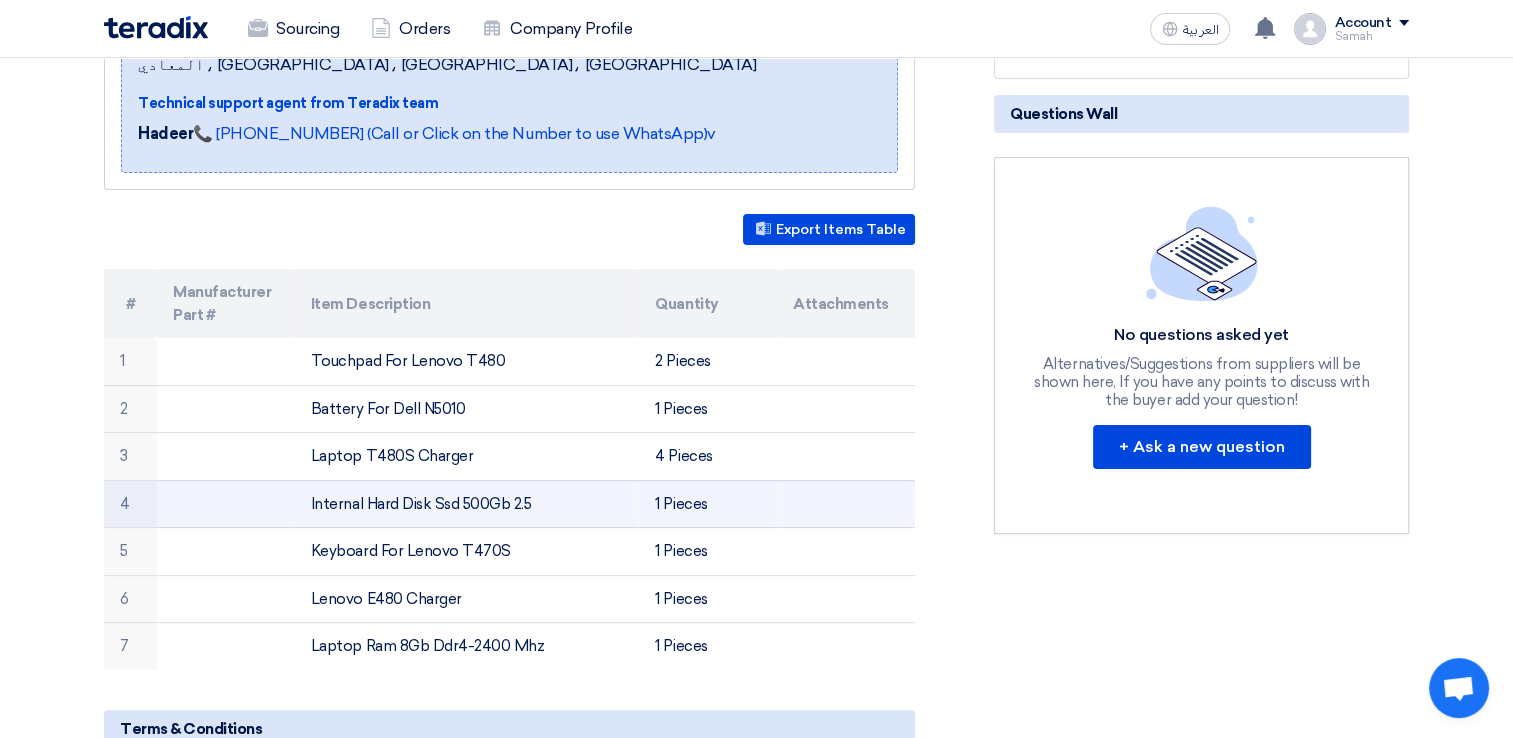 drag, startPoint x: 548, startPoint y: 479, endPoint x: 316, endPoint y: 459, distance: 232.86047 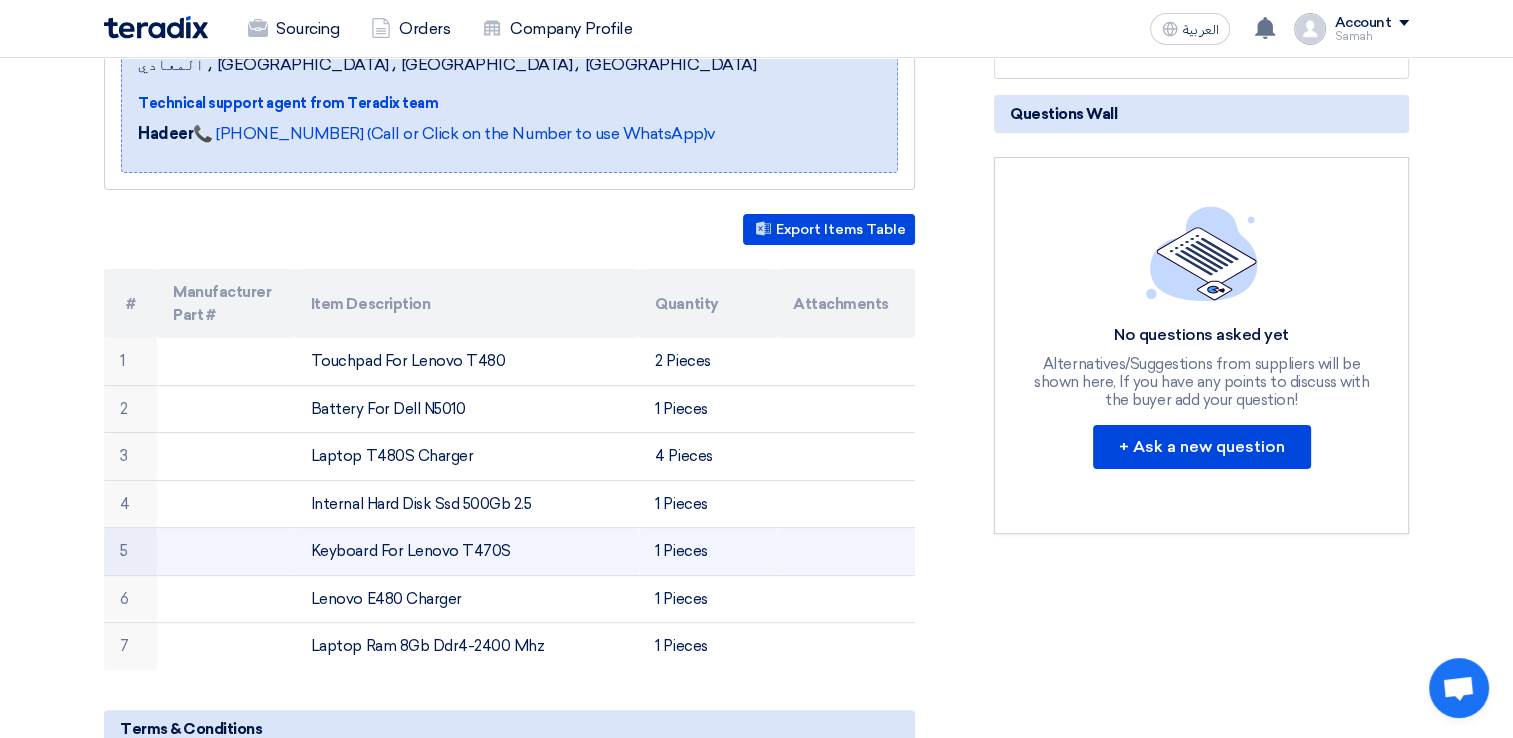 drag, startPoint x: 521, startPoint y: 528, endPoint x: 272, endPoint y: 504, distance: 250.15395 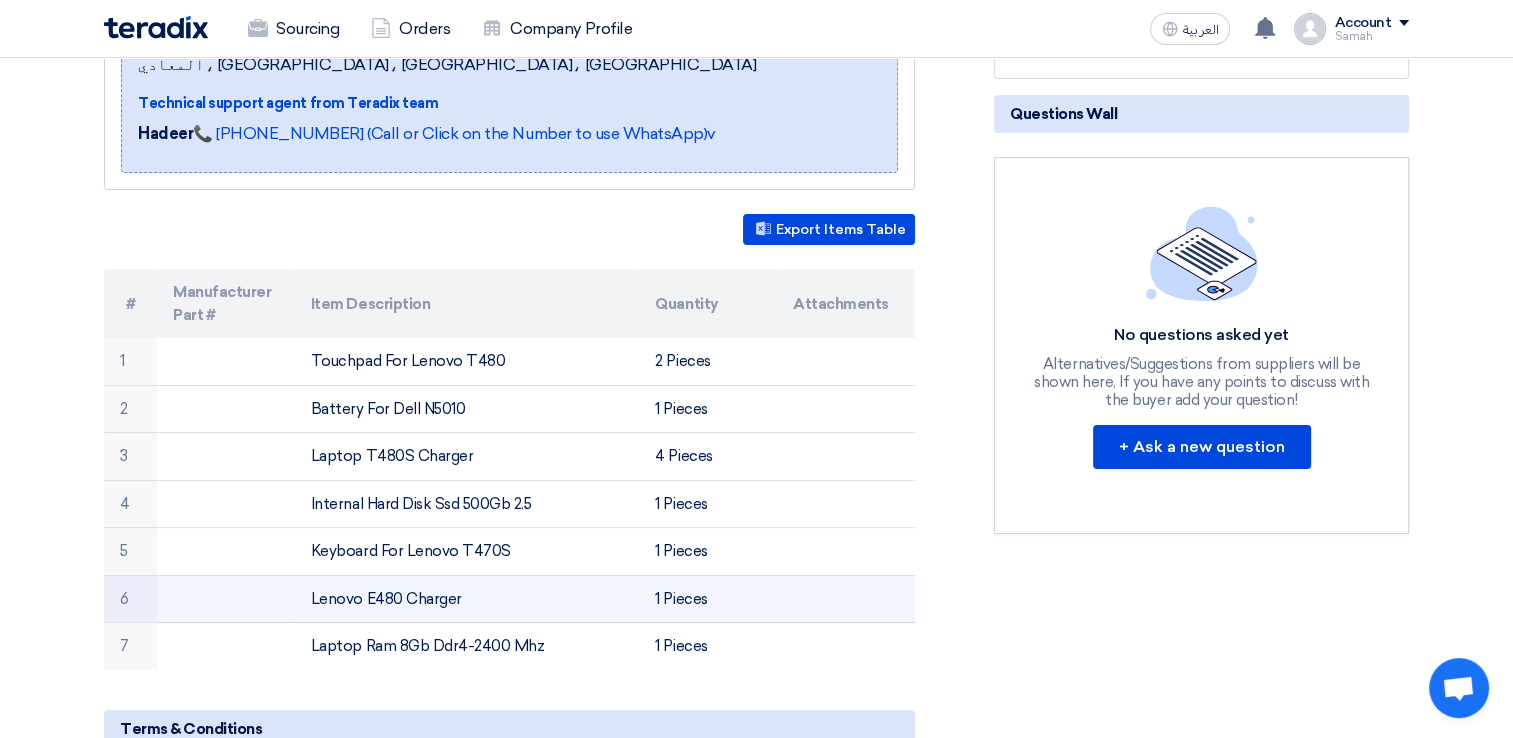 drag, startPoint x: 473, startPoint y: 584, endPoint x: 276, endPoint y: 556, distance: 198.9799 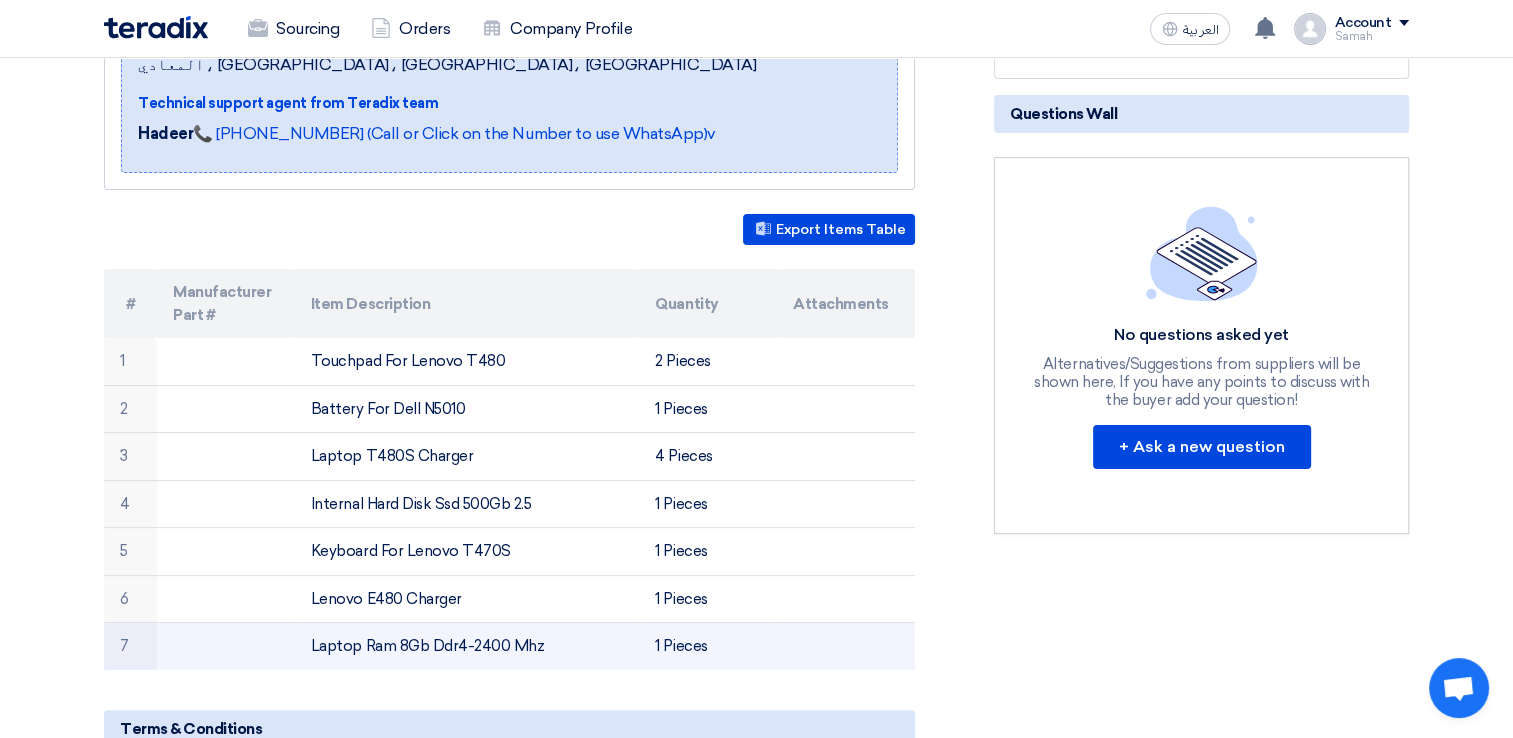drag, startPoint x: 544, startPoint y: 630, endPoint x: 308, endPoint y: 618, distance: 236.30489 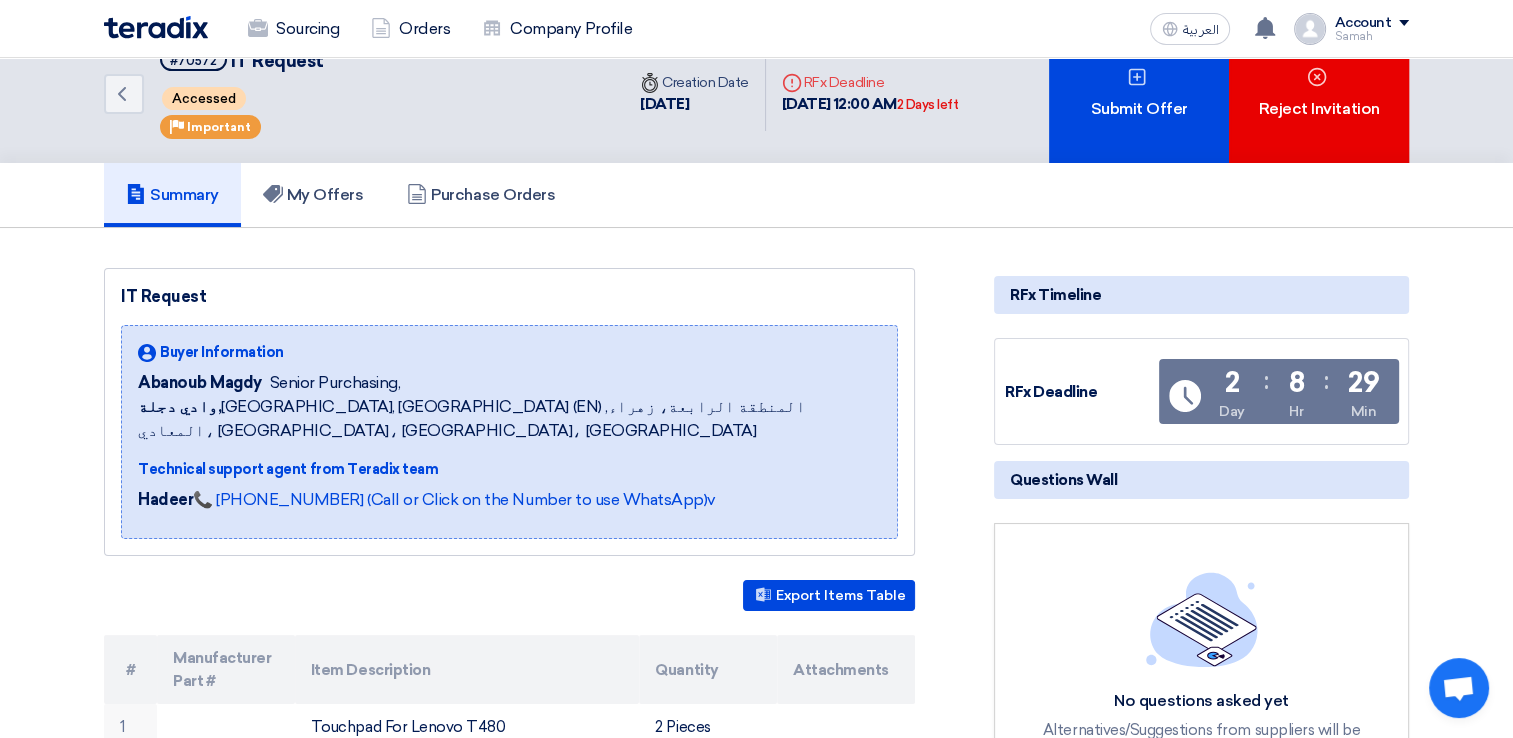 scroll, scrollTop: 0, scrollLeft: 0, axis: both 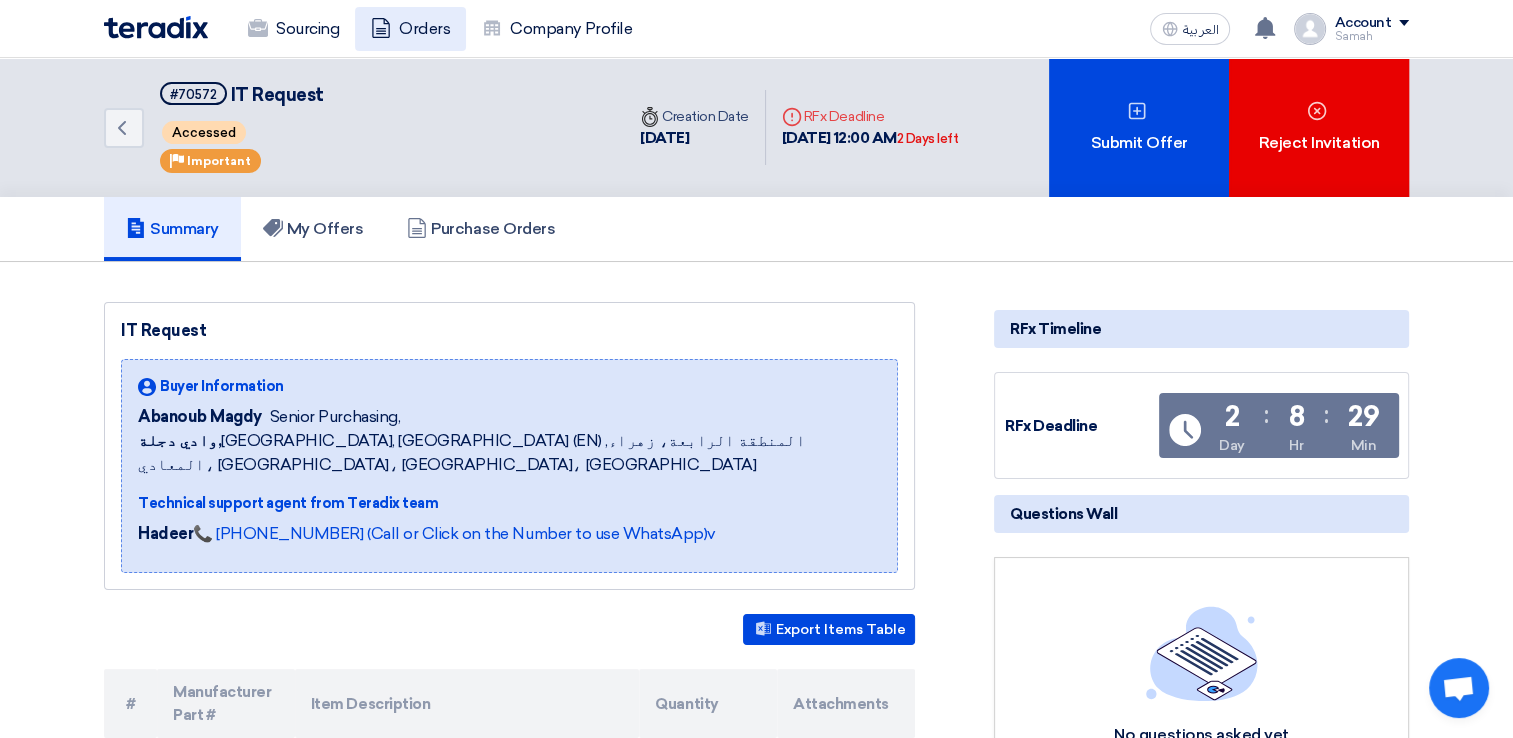 click on "Orders" 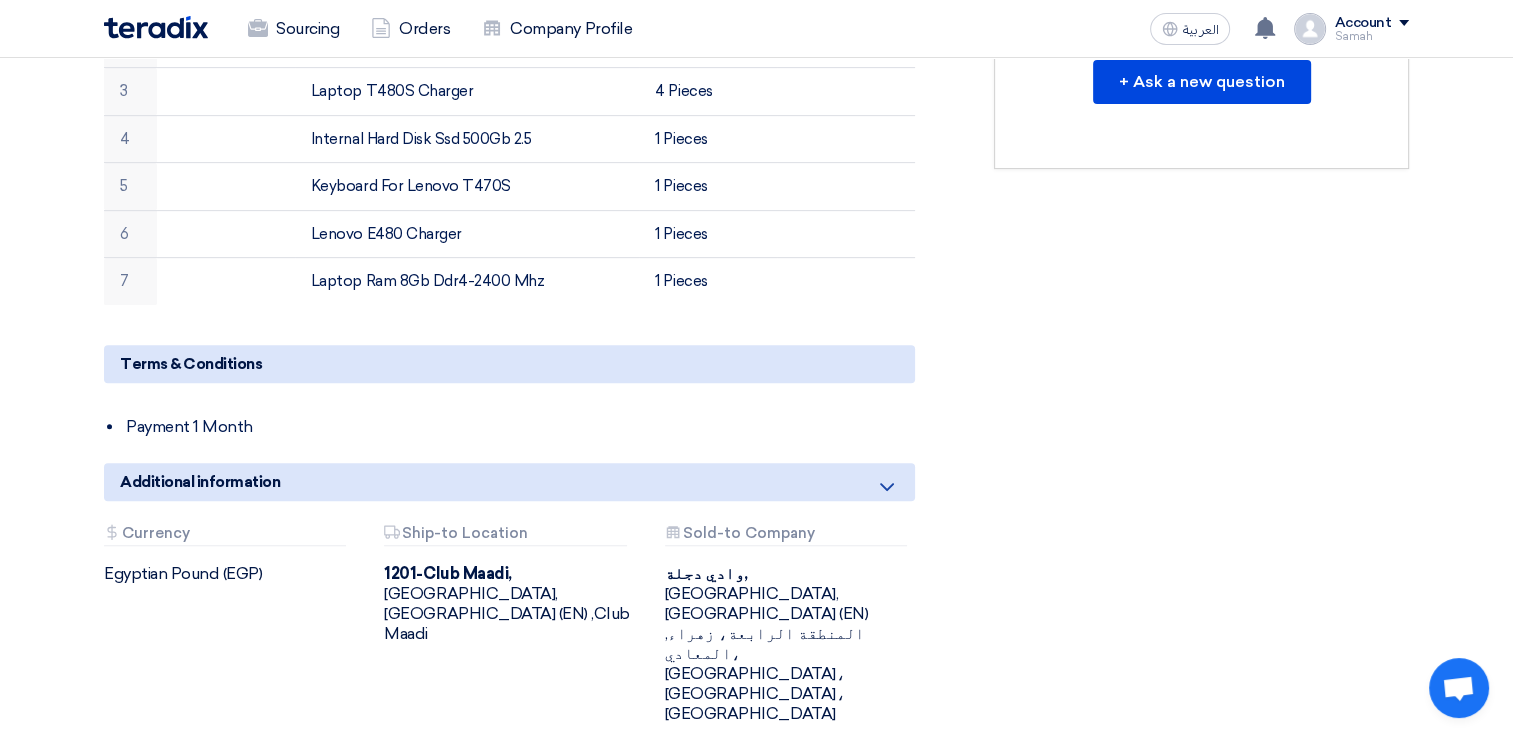 scroll, scrollTop: 800, scrollLeft: 0, axis: vertical 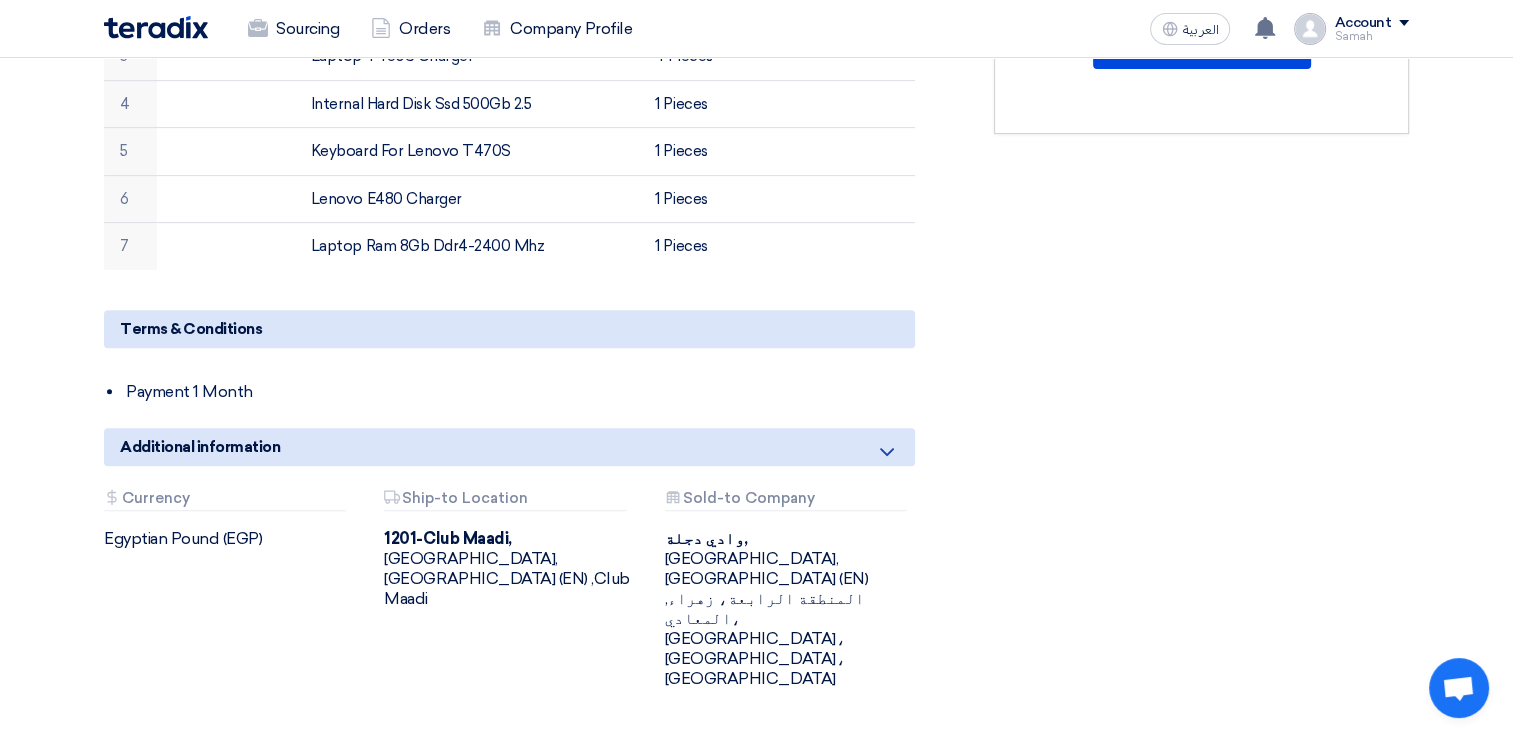 click 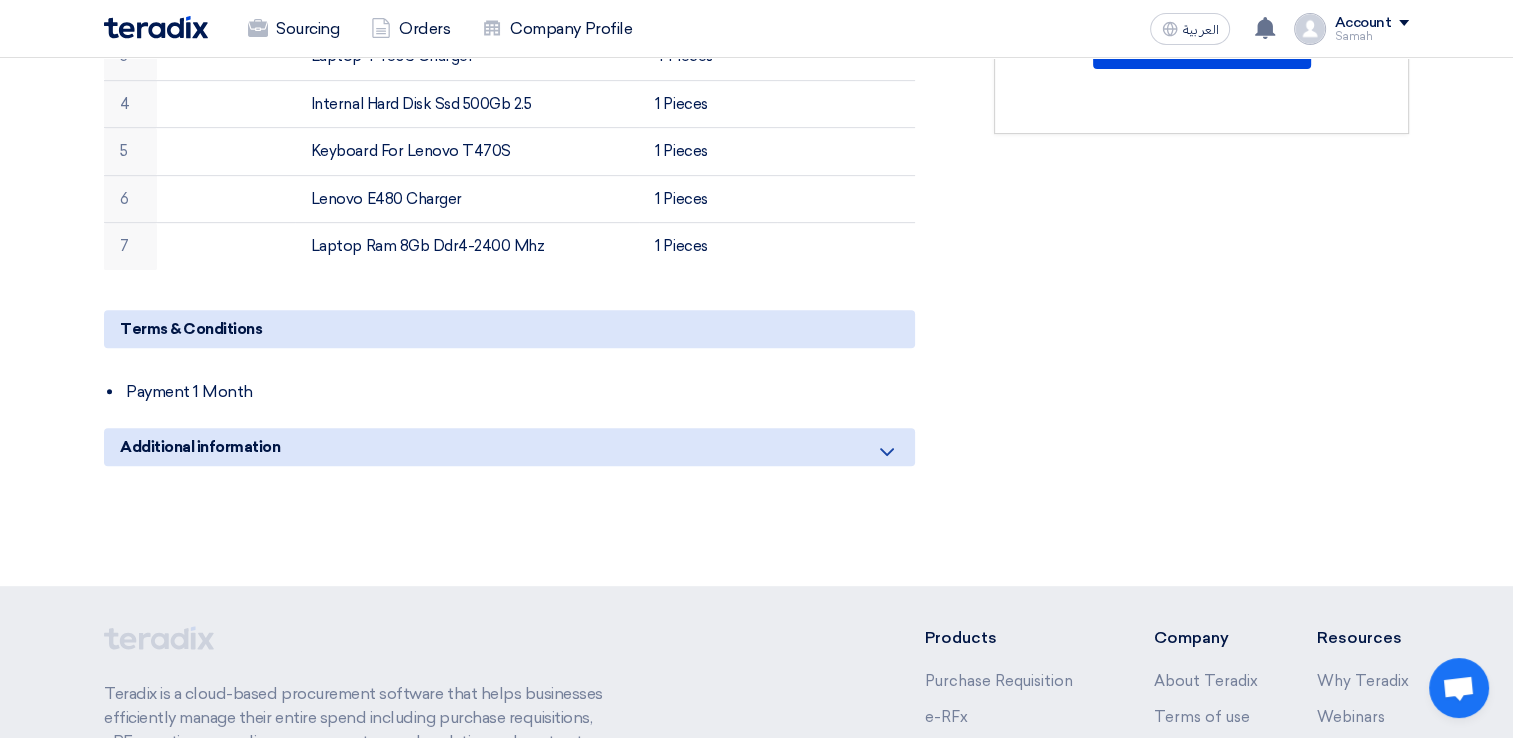 click 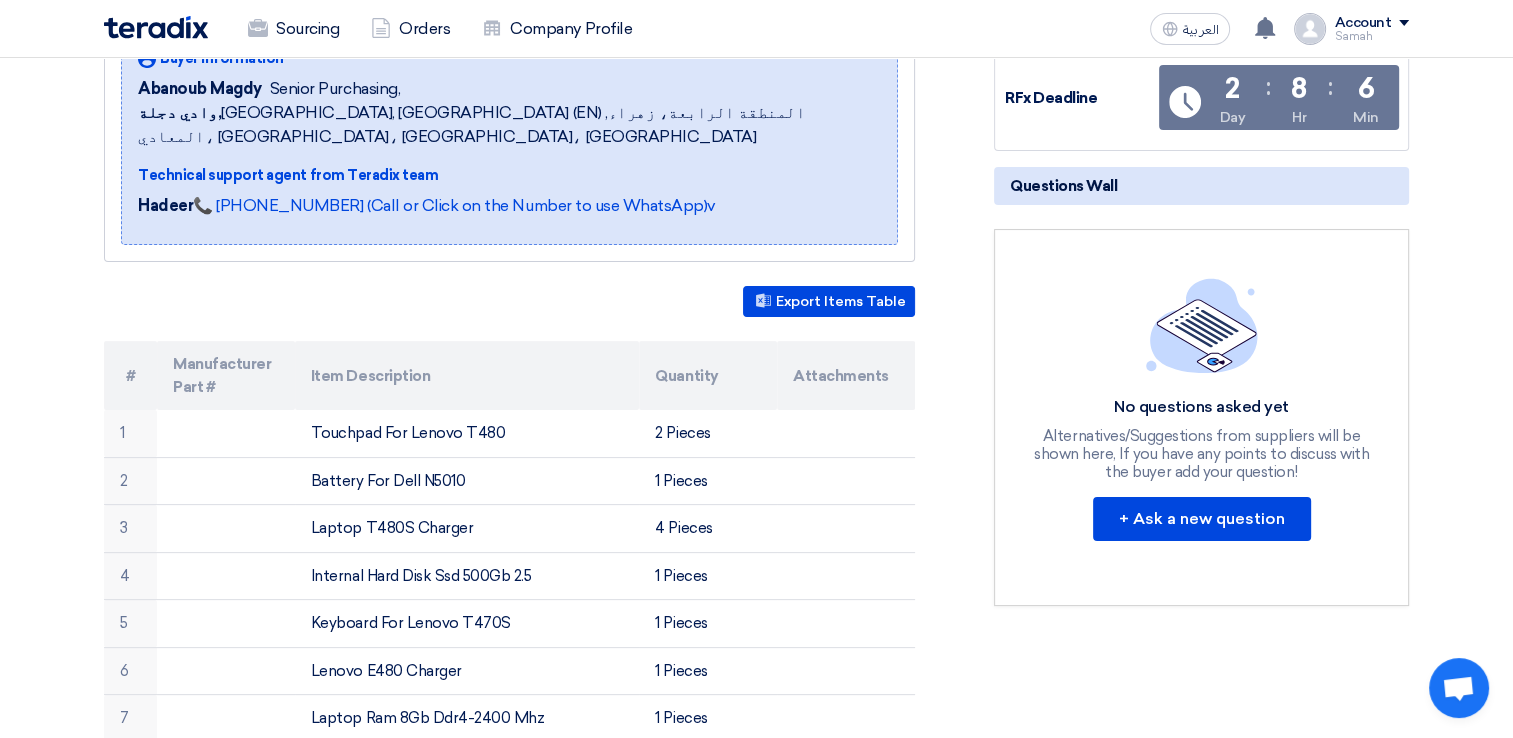 scroll, scrollTop: 200, scrollLeft: 0, axis: vertical 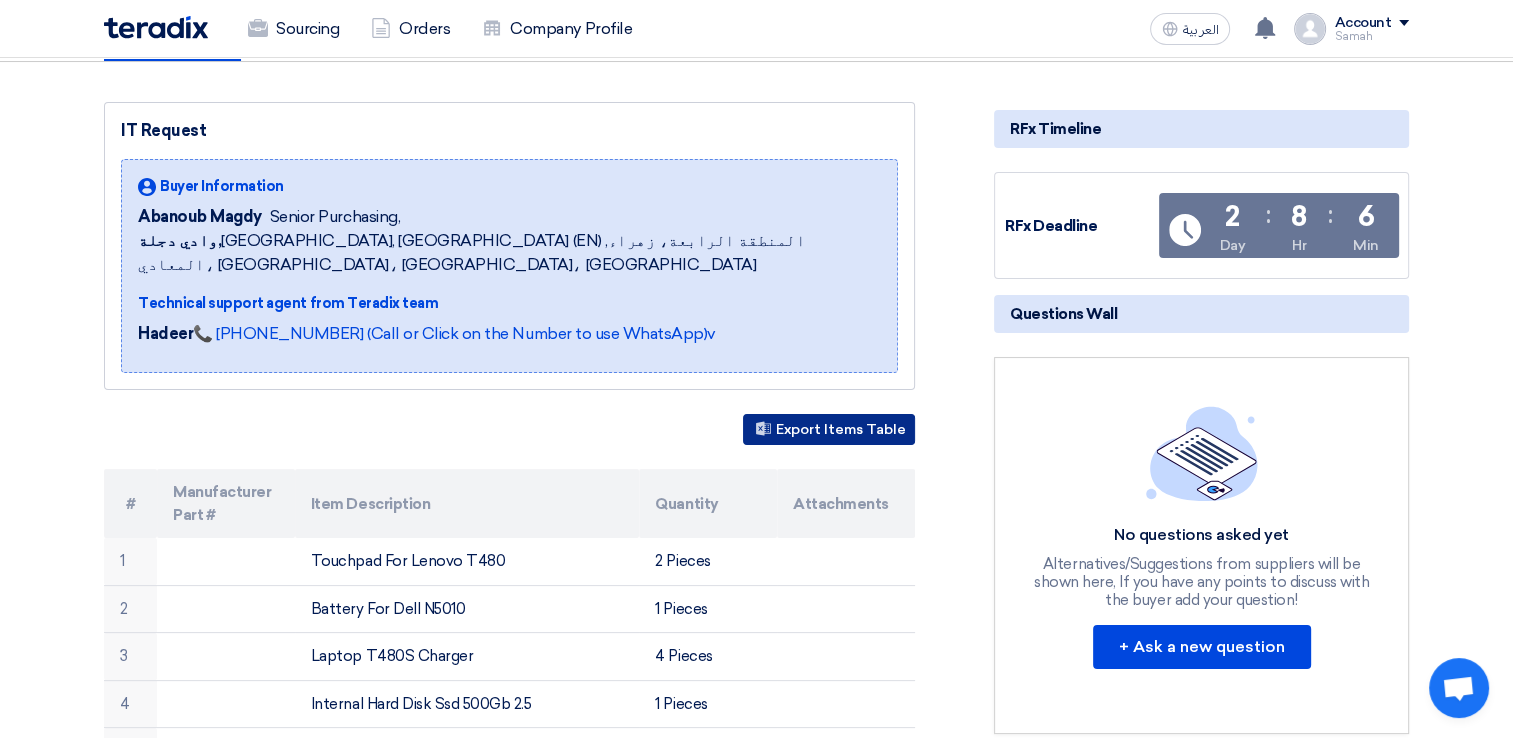 click on "Export Items Table" 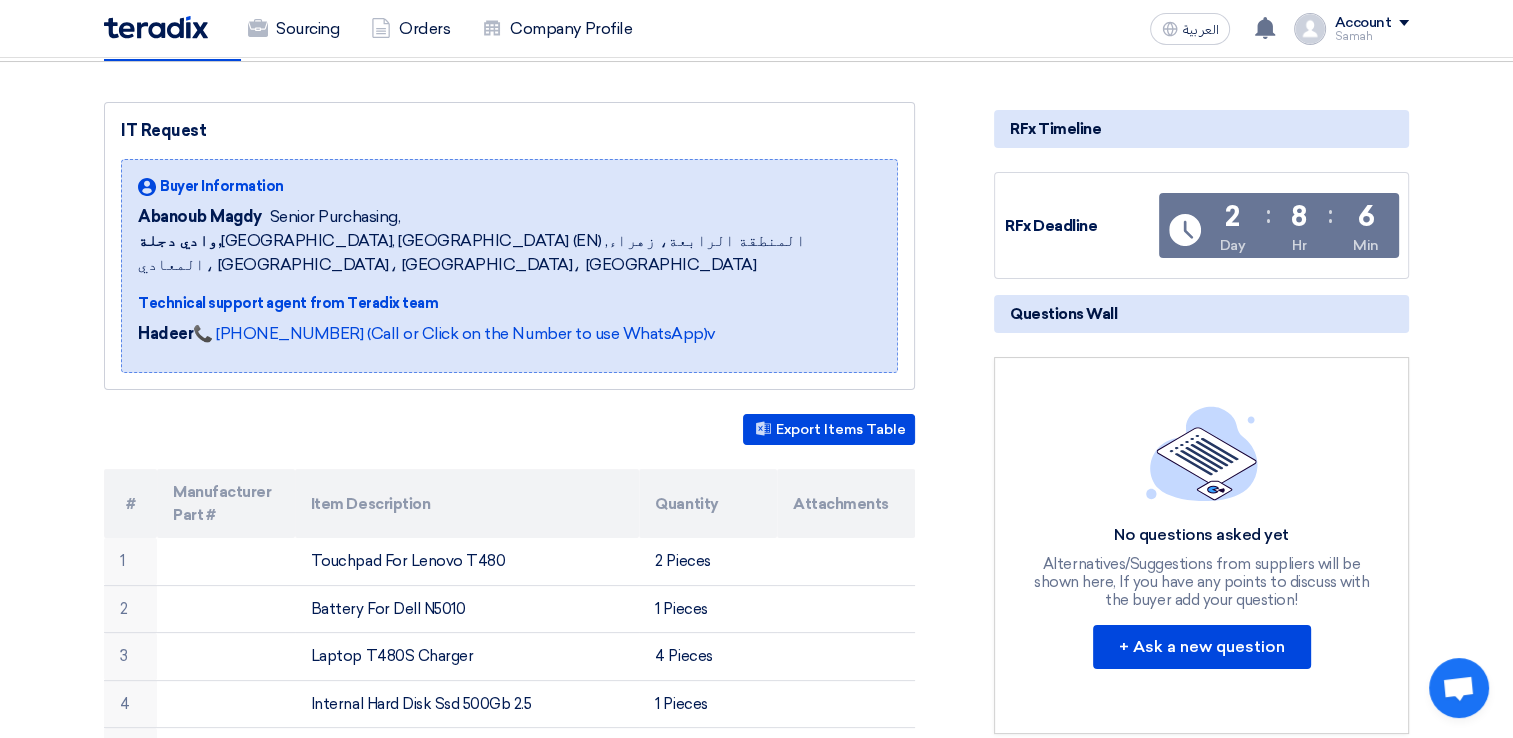 click on "Export Items Table" 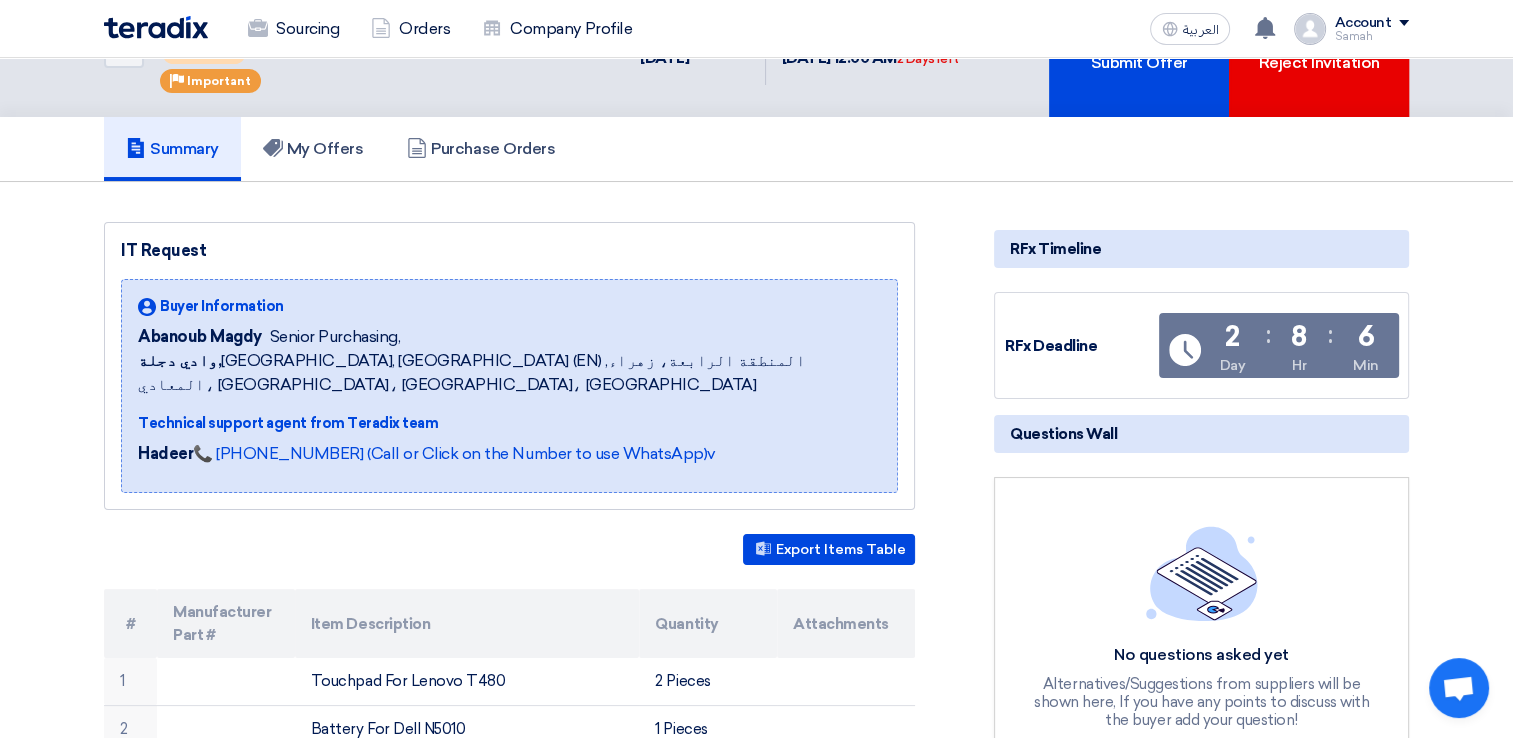 scroll, scrollTop: 0, scrollLeft: 0, axis: both 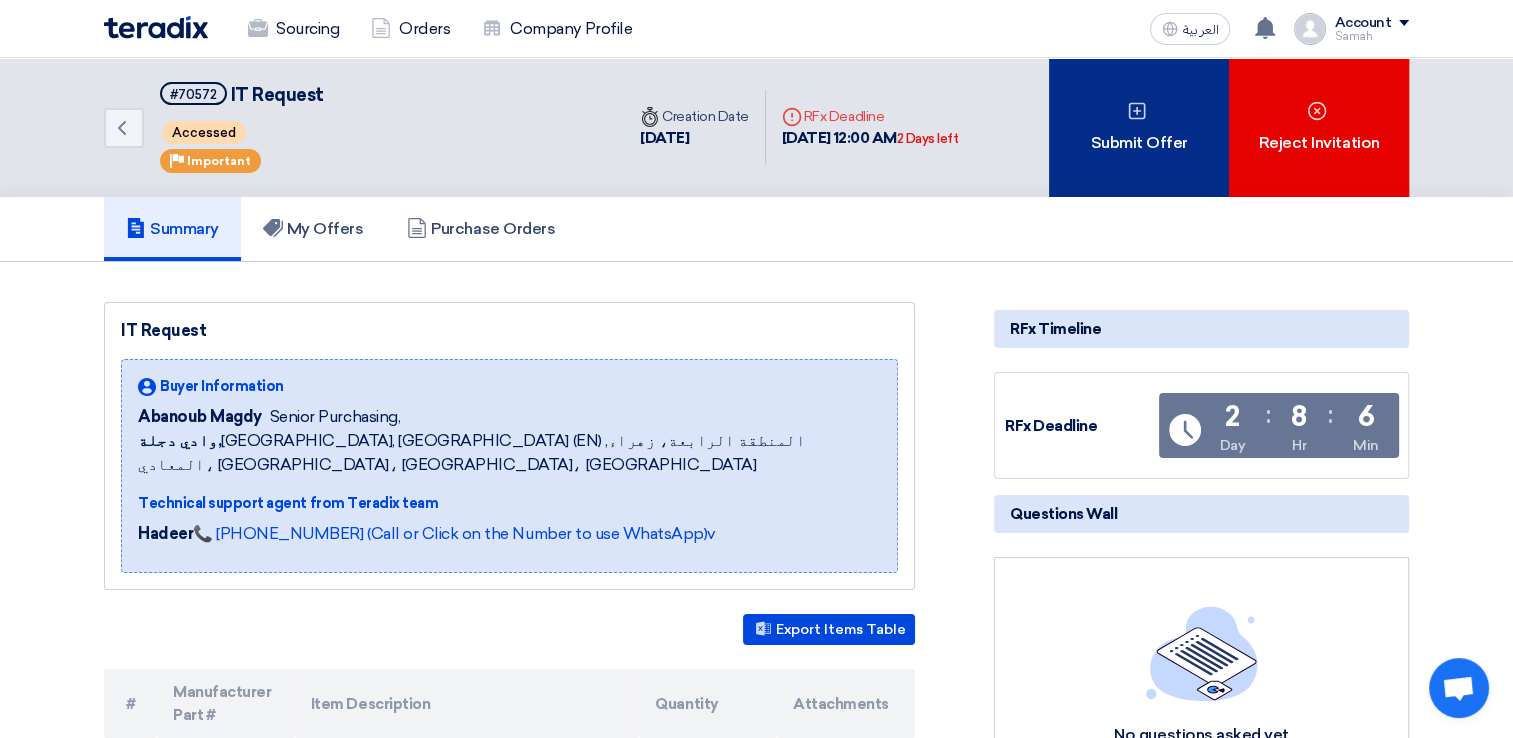 click on "Submit Offer" 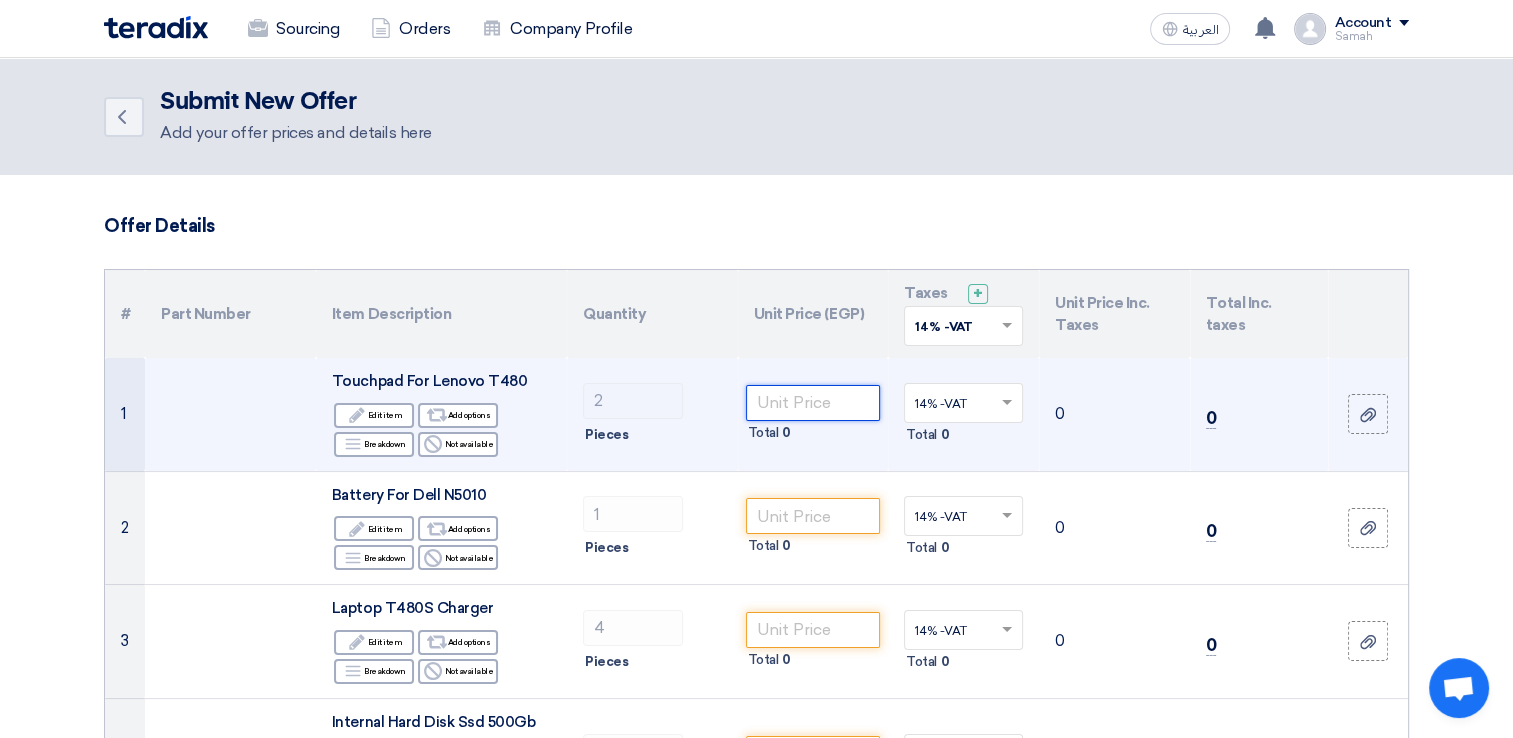click 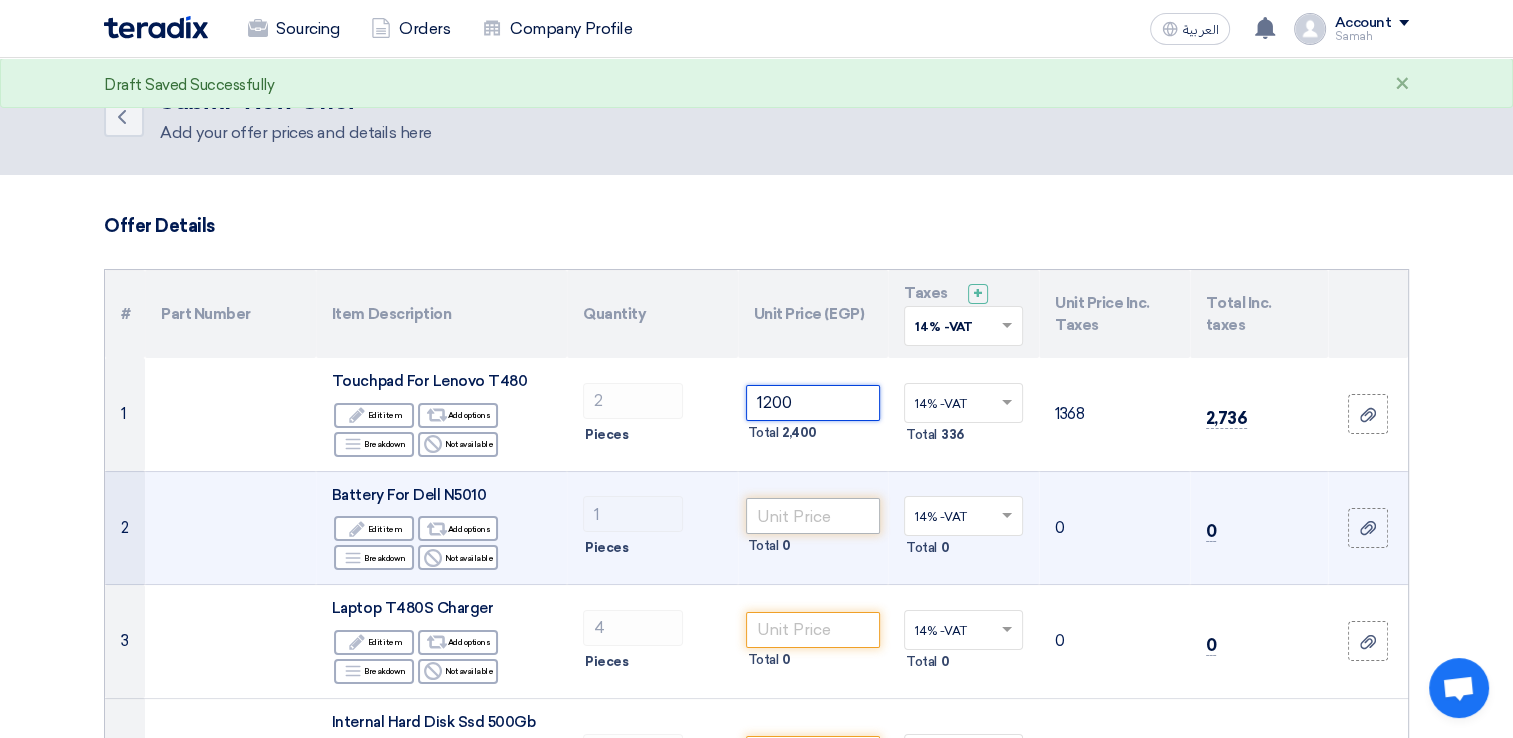 type on "1200" 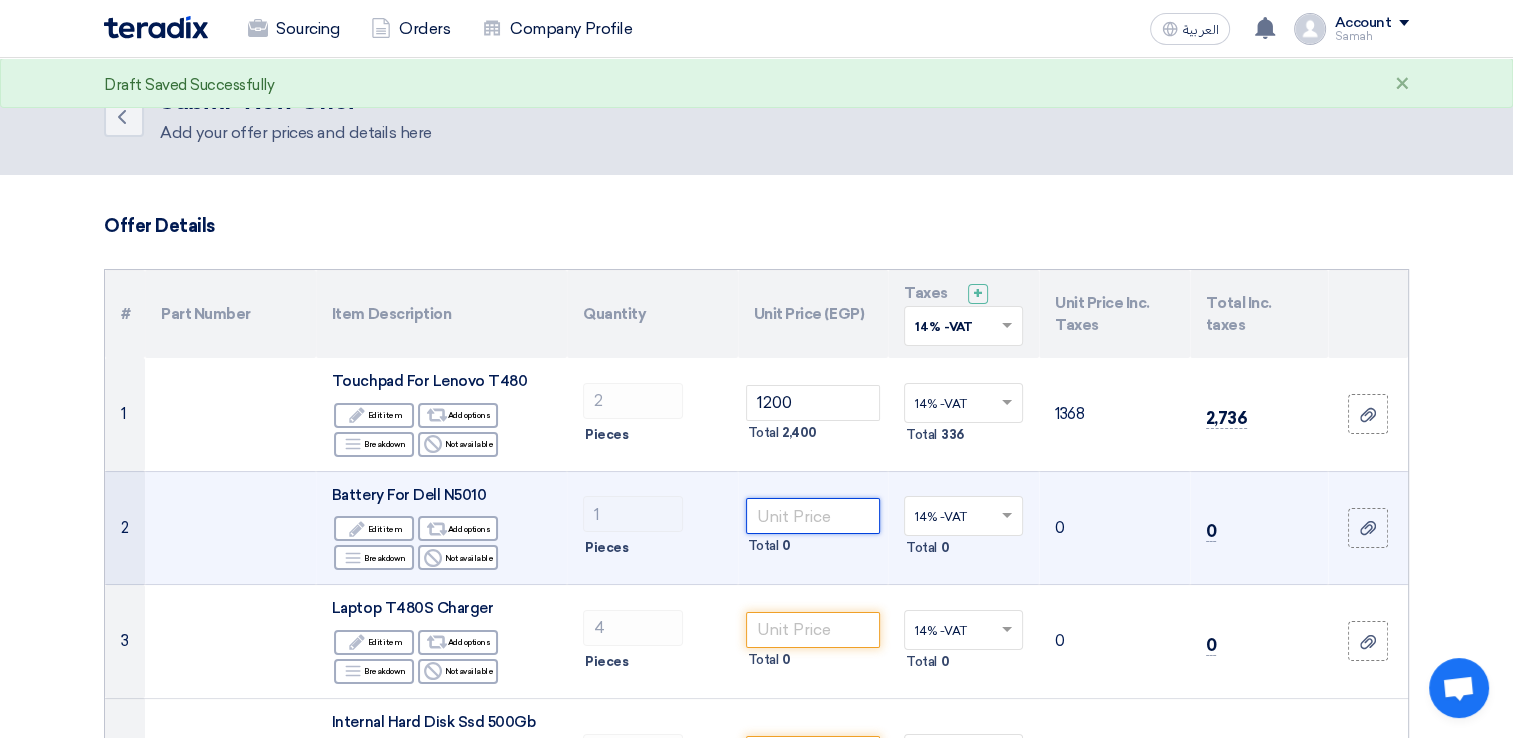 click 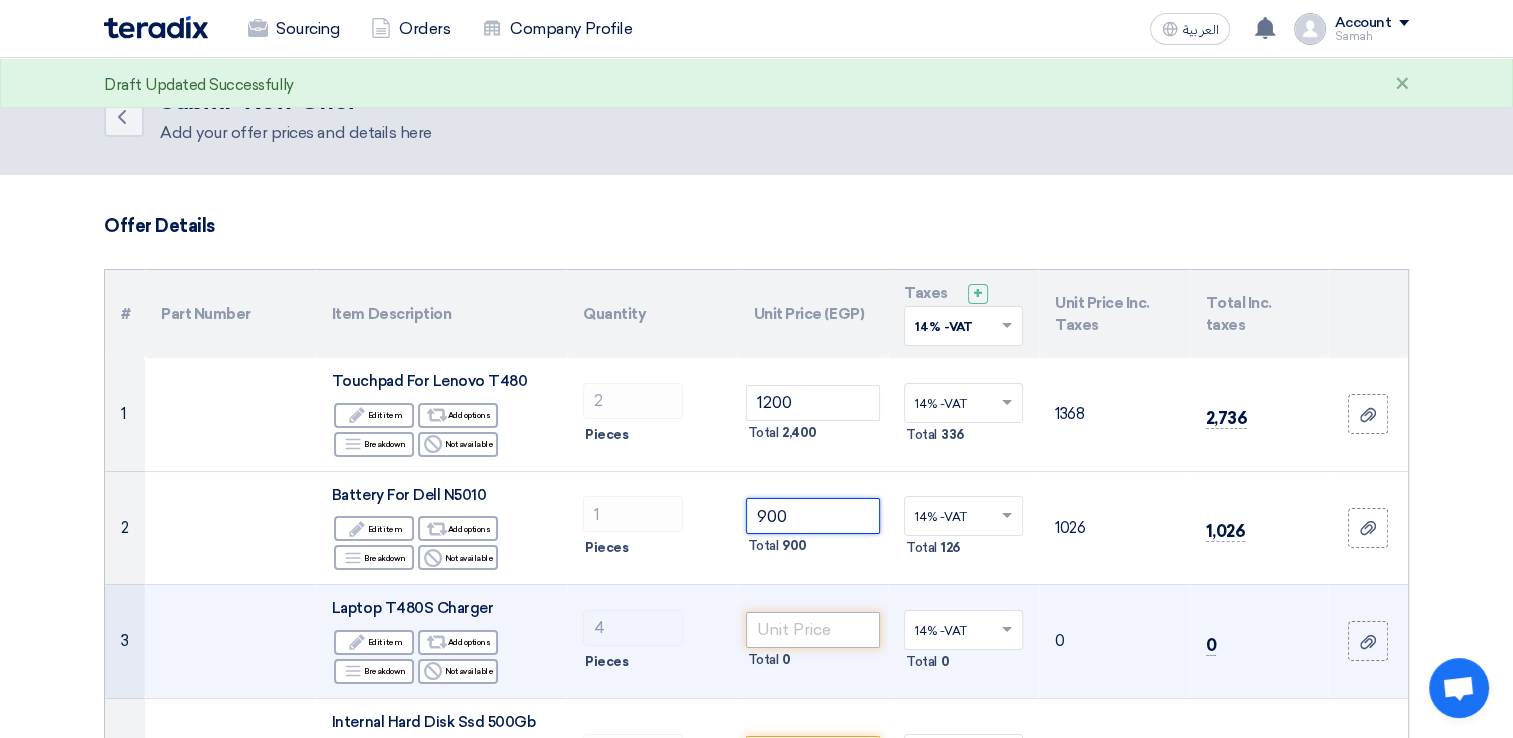 type on "900" 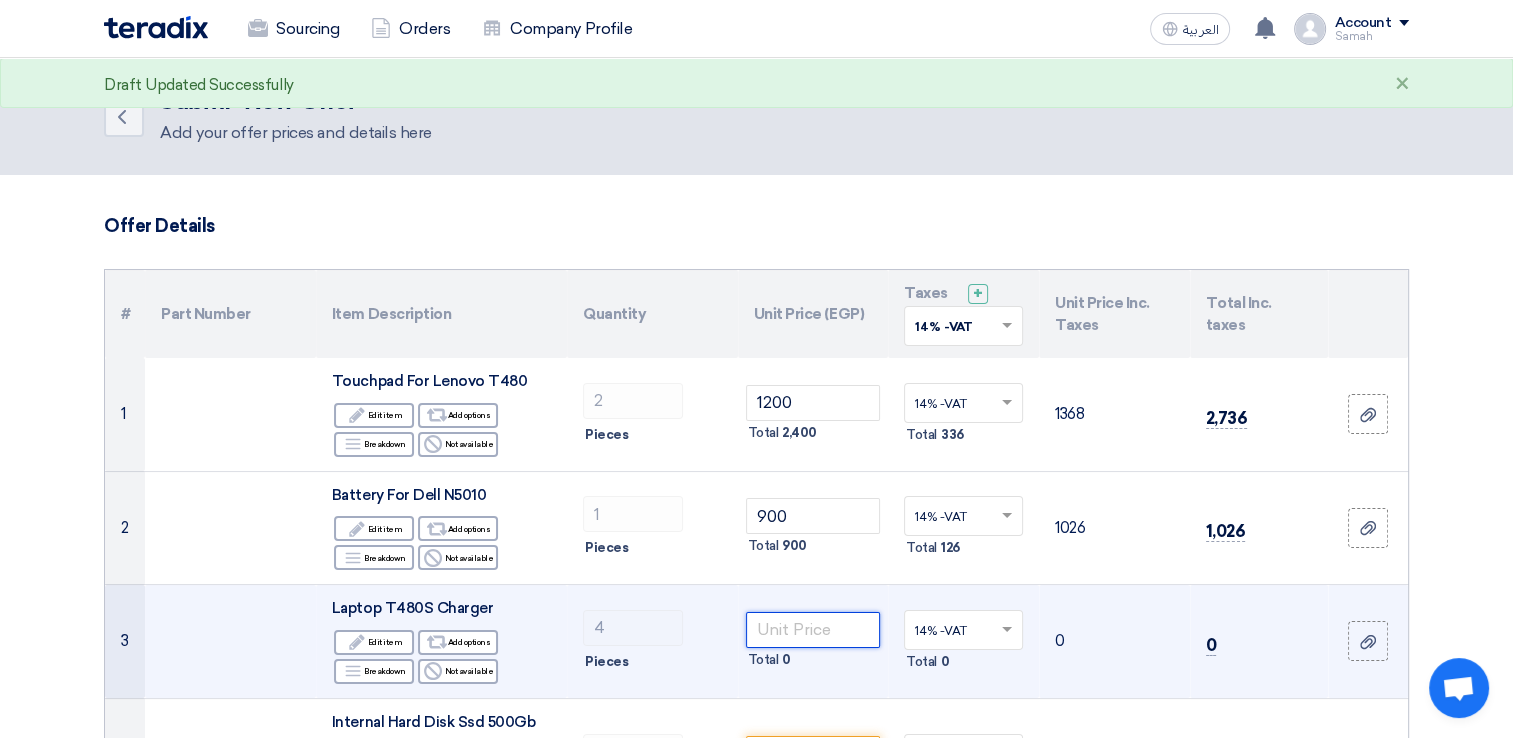 click 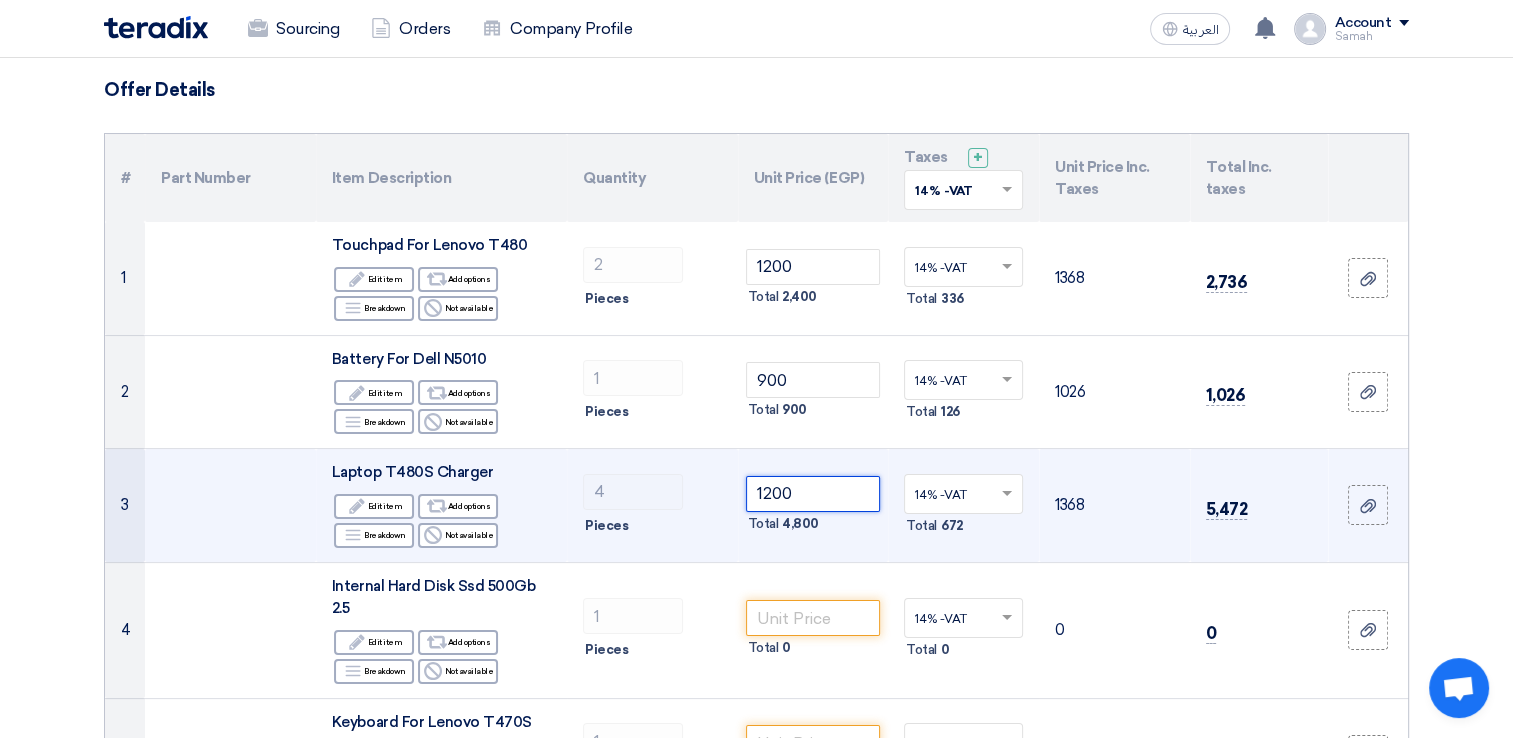 scroll, scrollTop: 200, scrollLeft: 0, axis: vertical 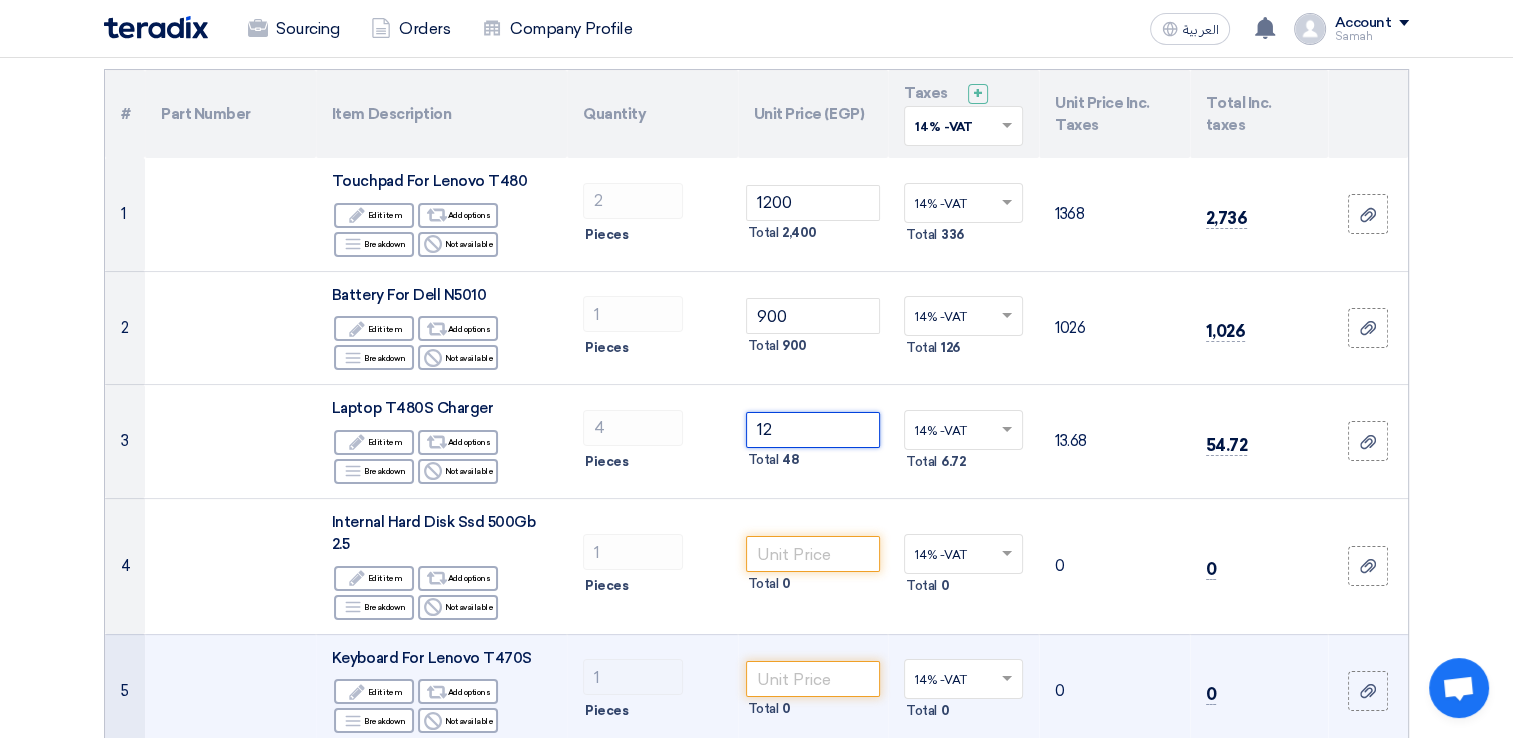 type on "1" 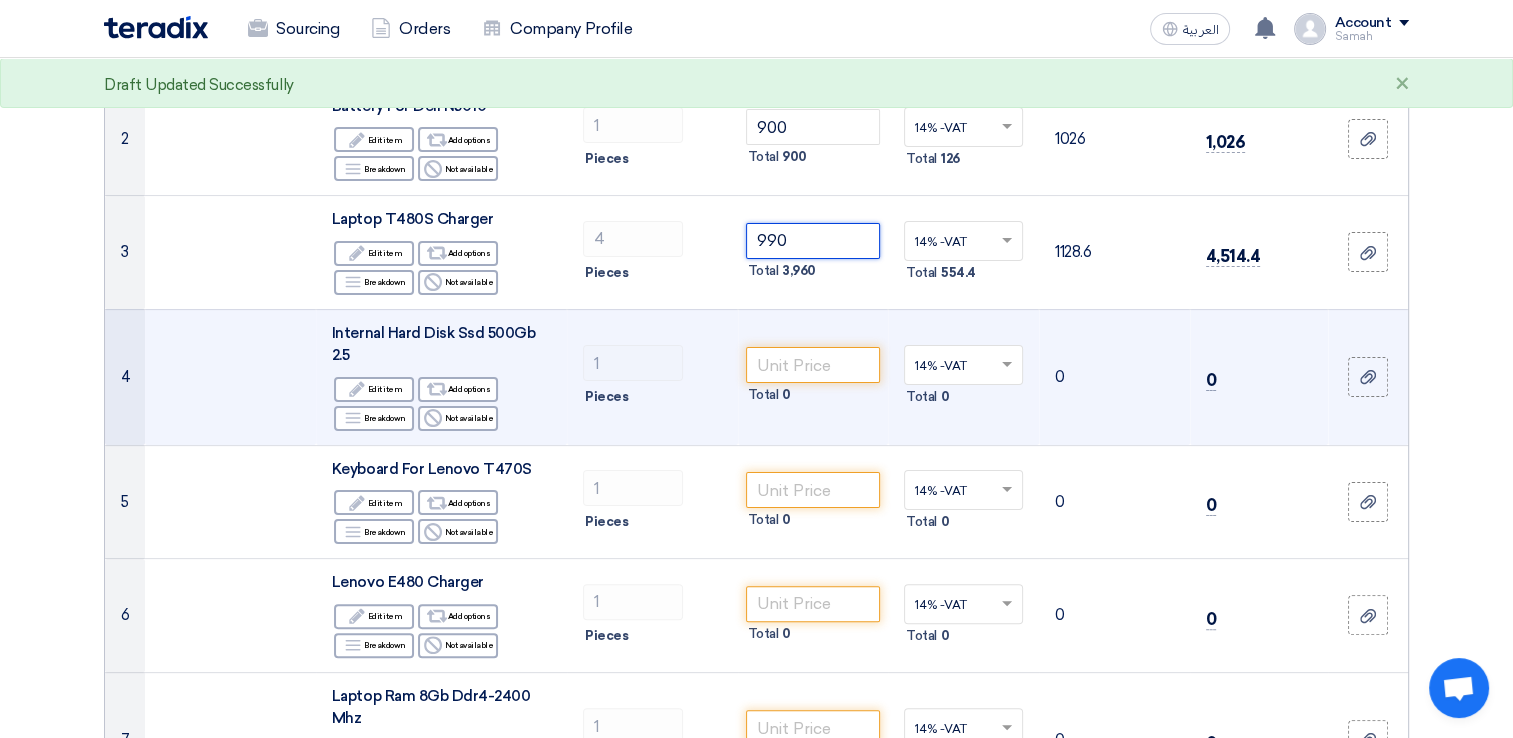 scroll, scrollTop: 400, scrollLeft: 0, axis: vertical 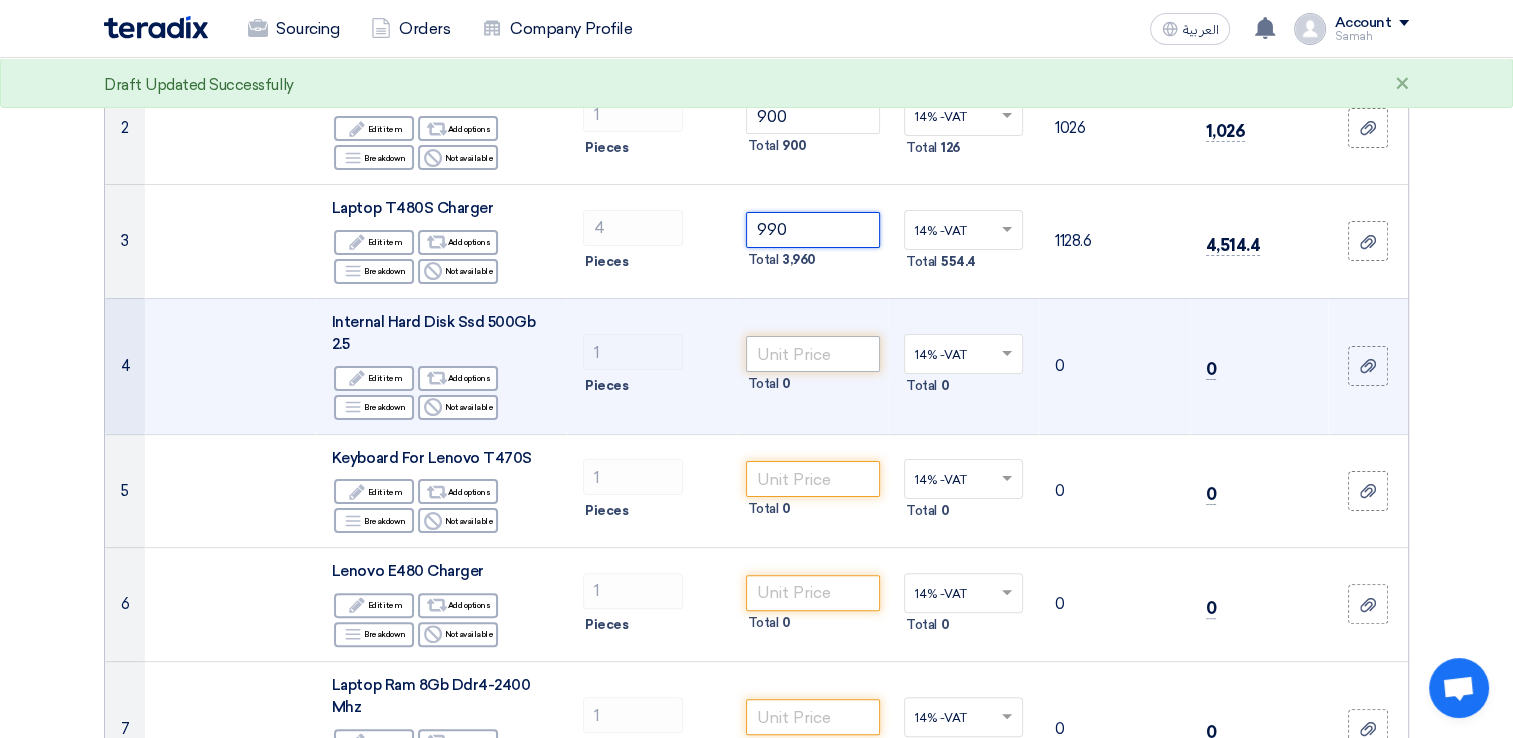 type on "990" 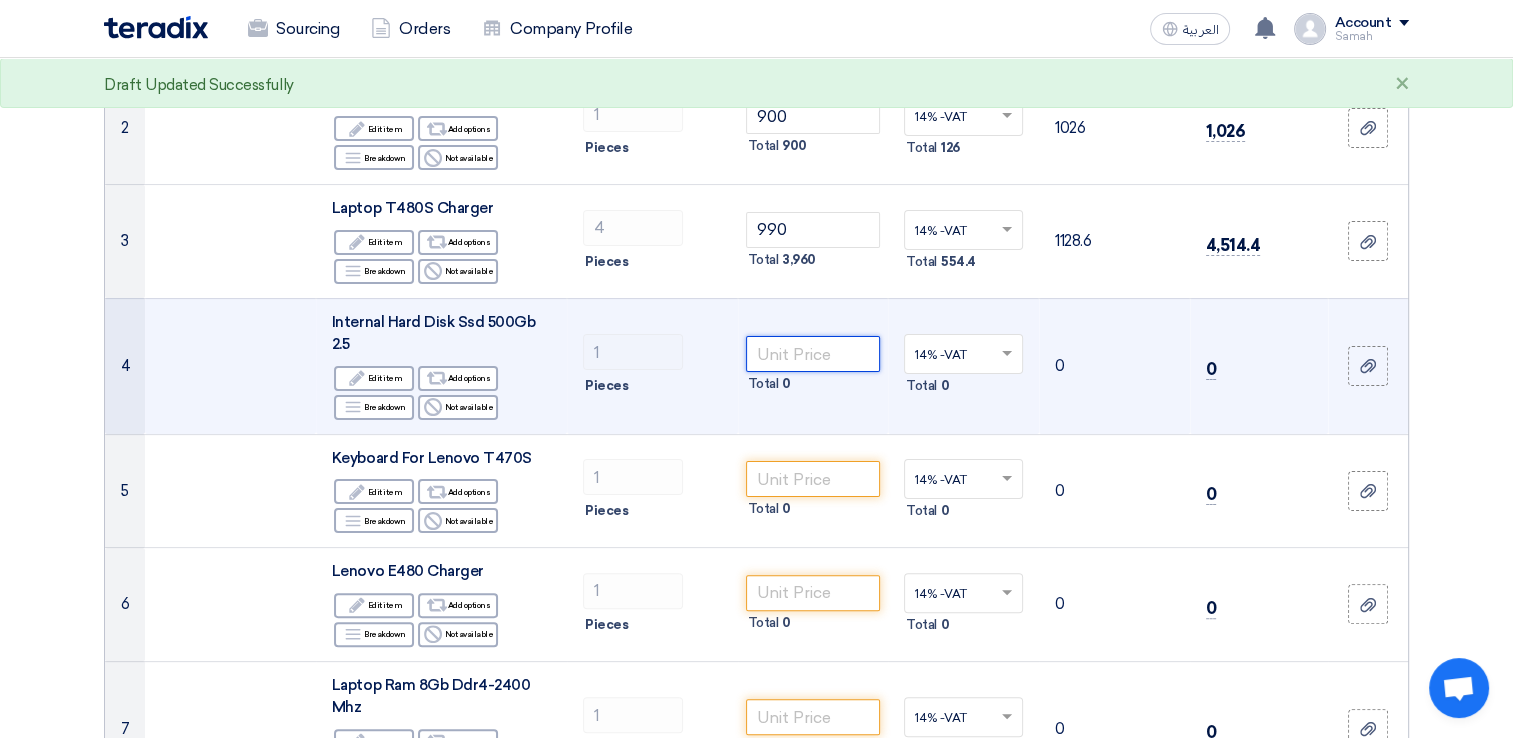 click 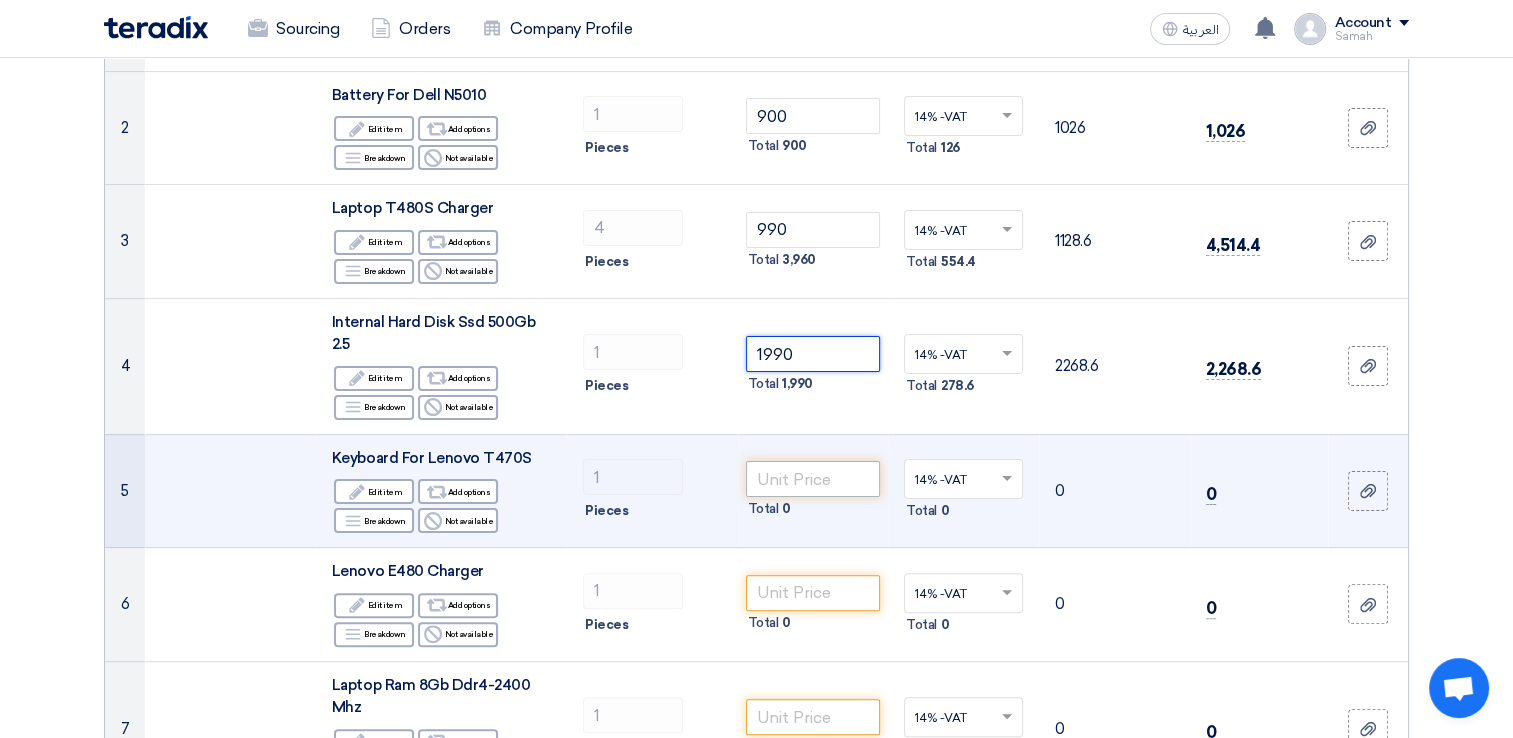 type on "1990" 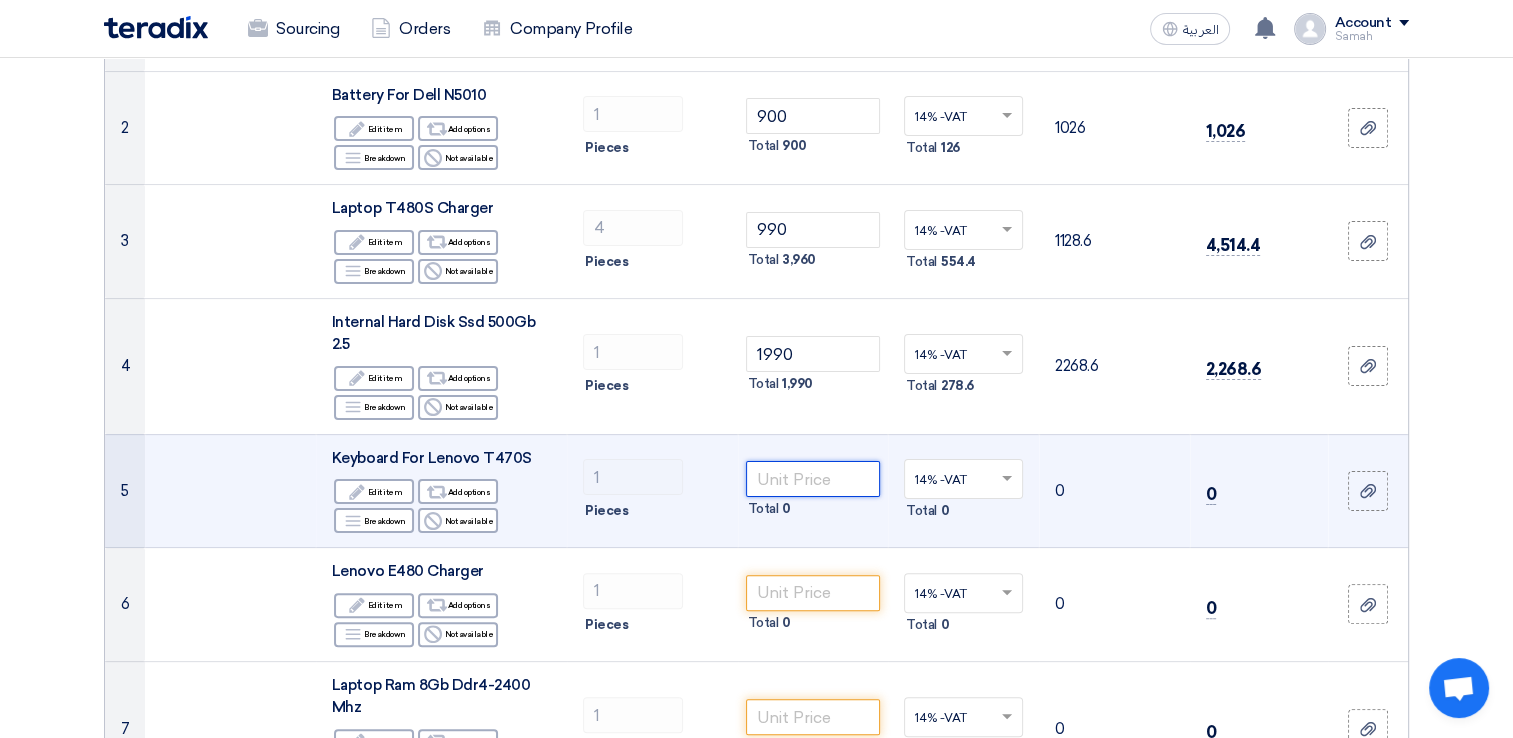 click 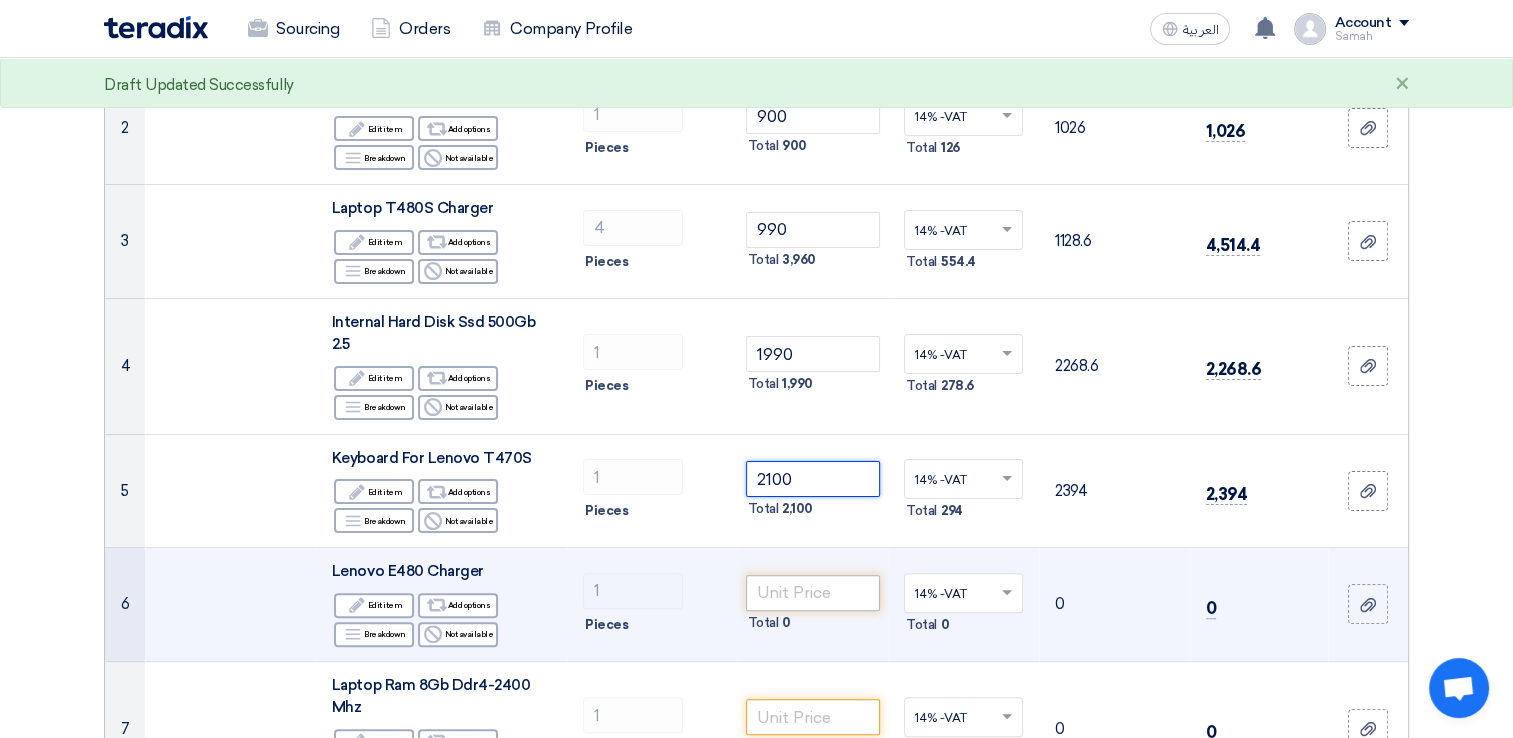 type on "2100" 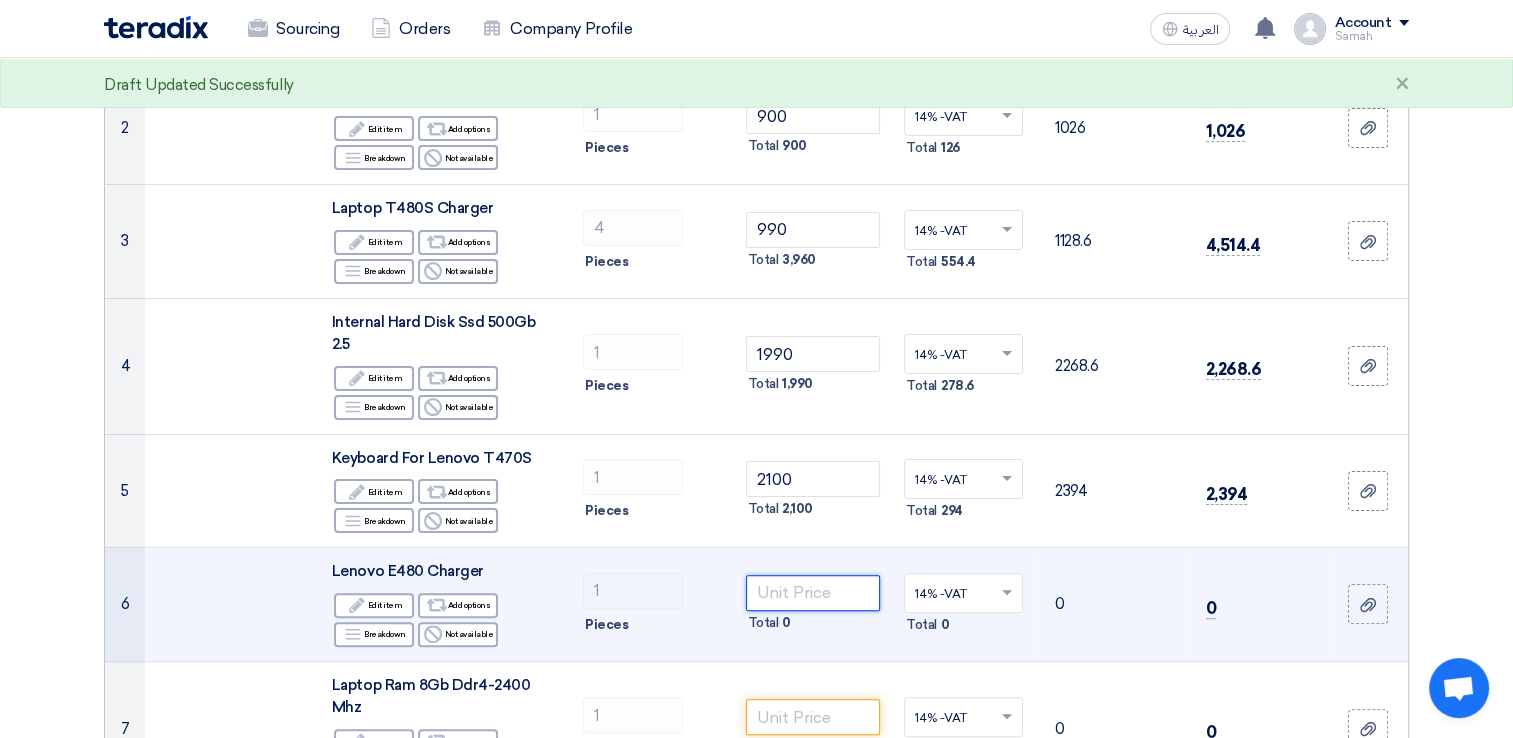 click 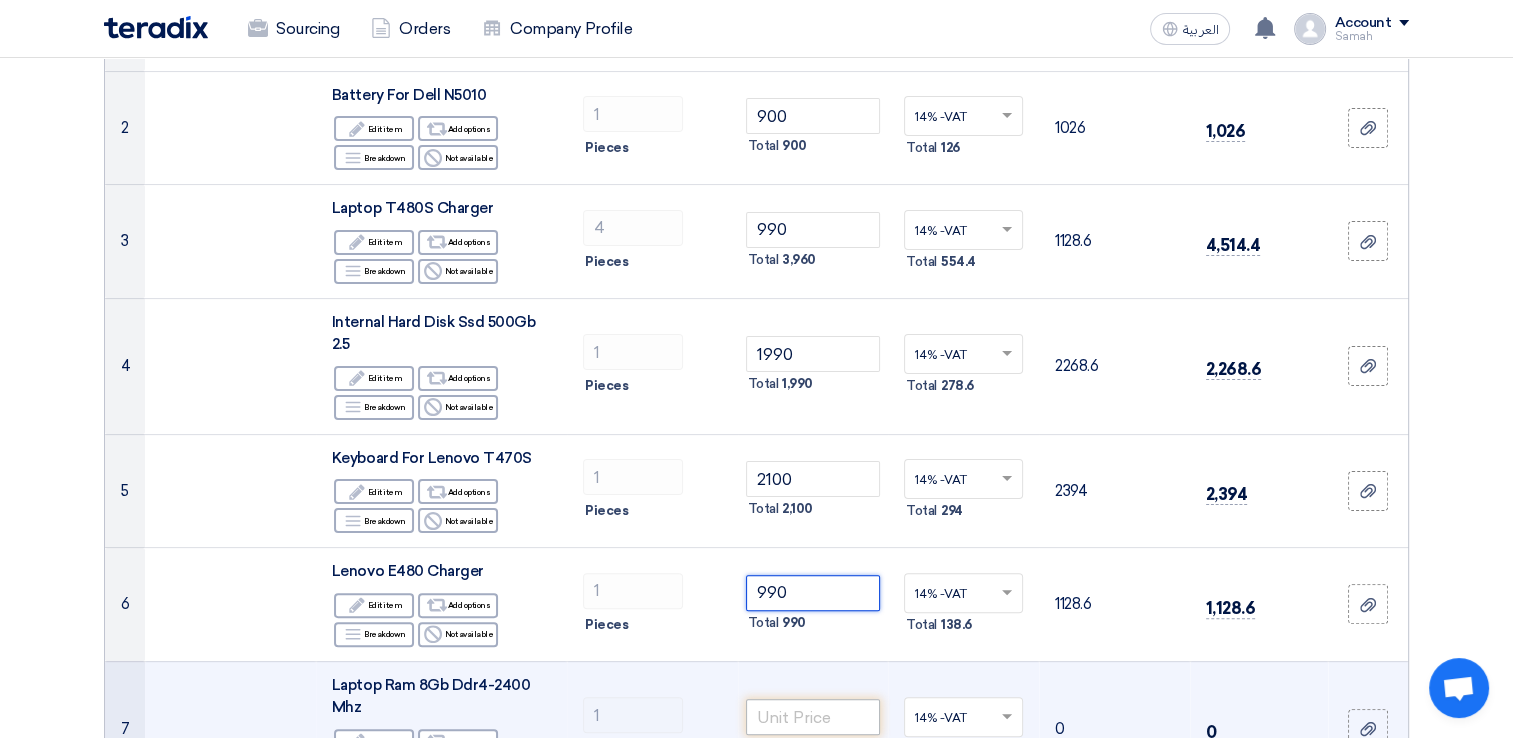 type on "990" 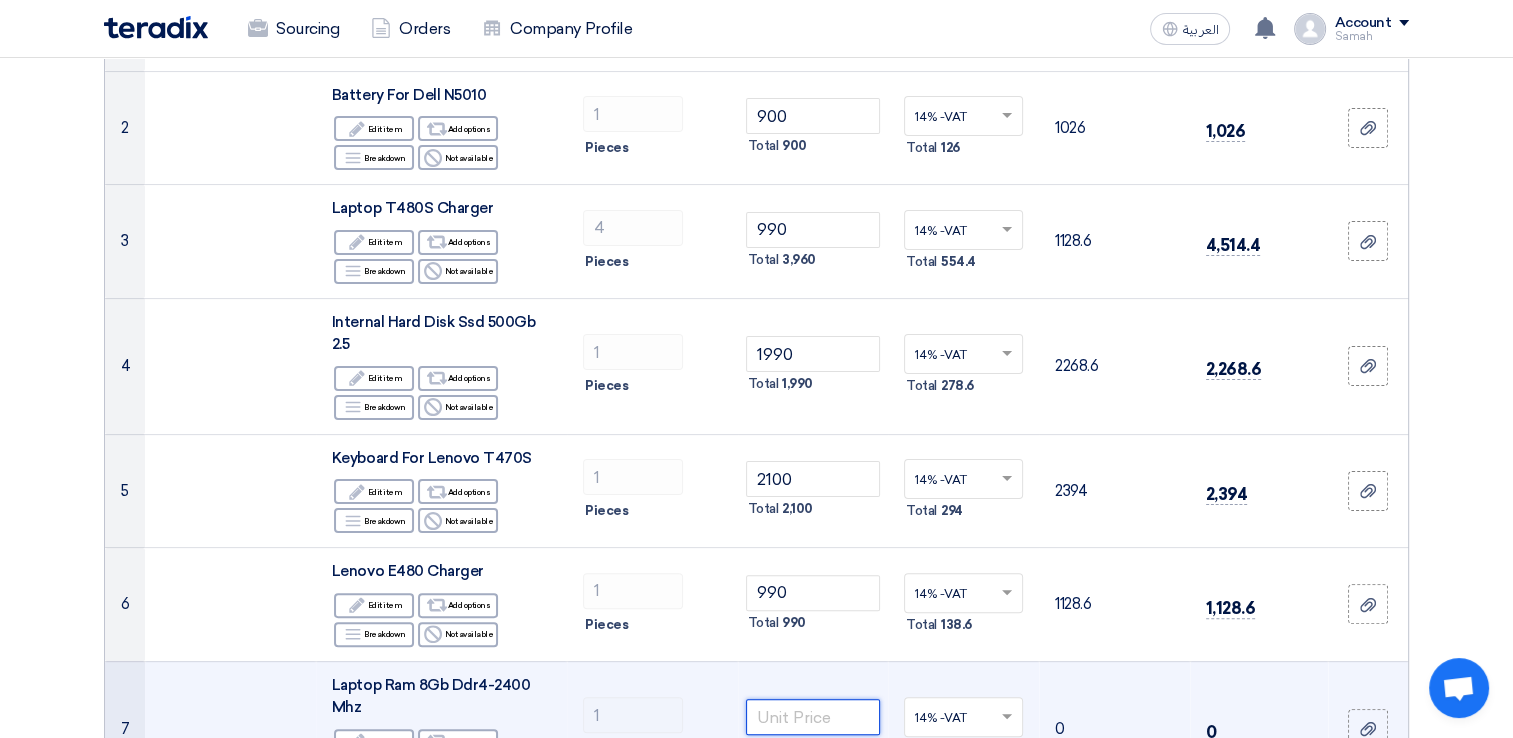 click 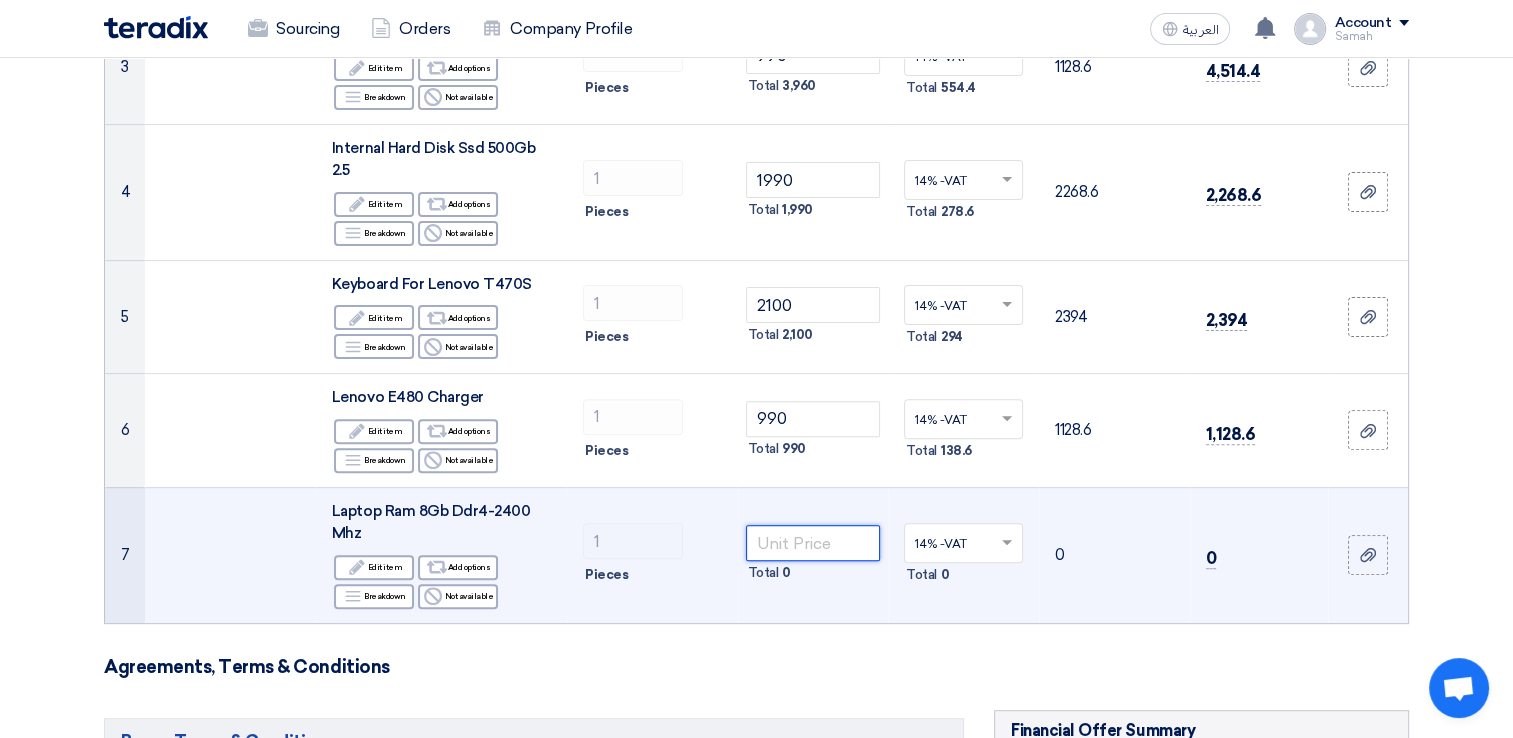 scroll, scrollTop: 700, scrollLeft: 0, axis: vertical 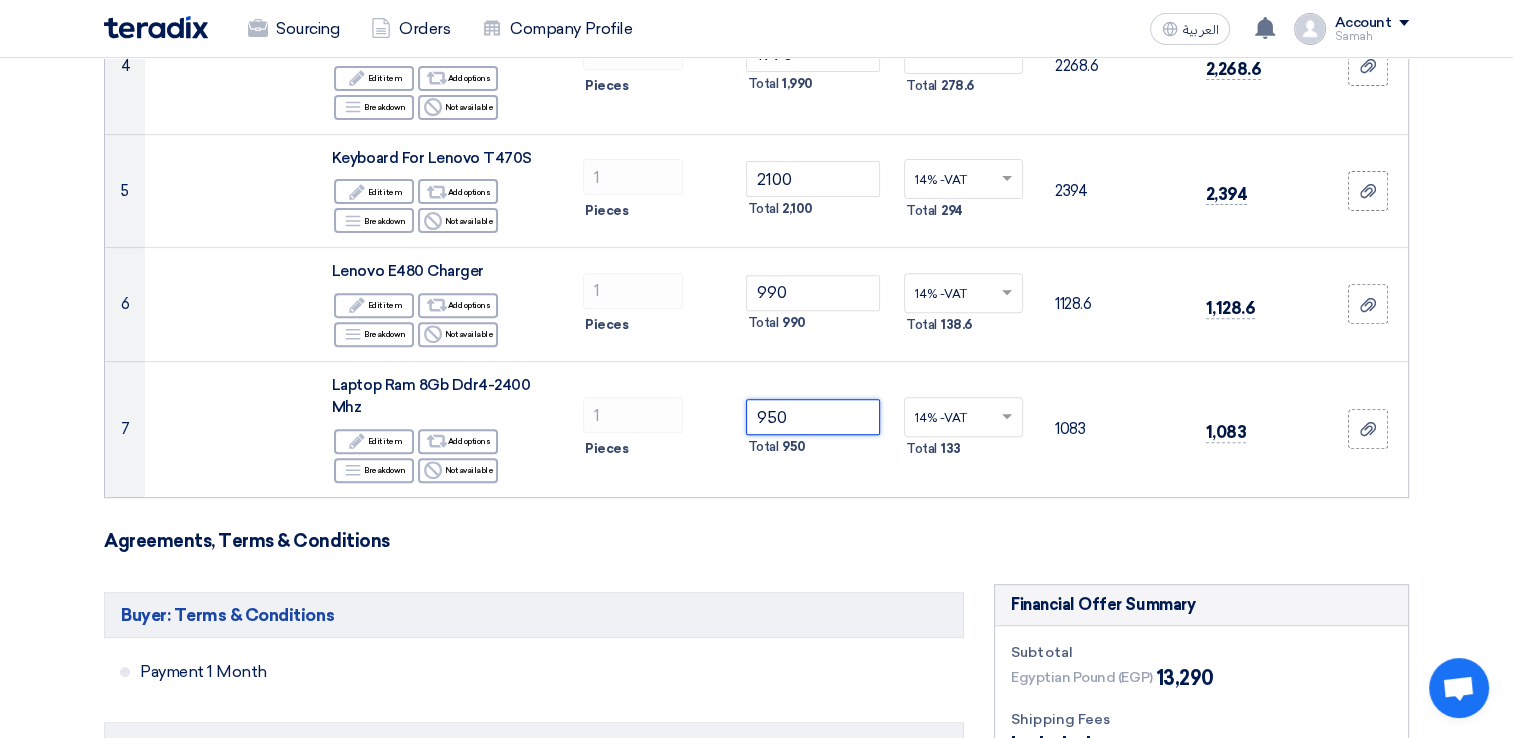 type on "950" 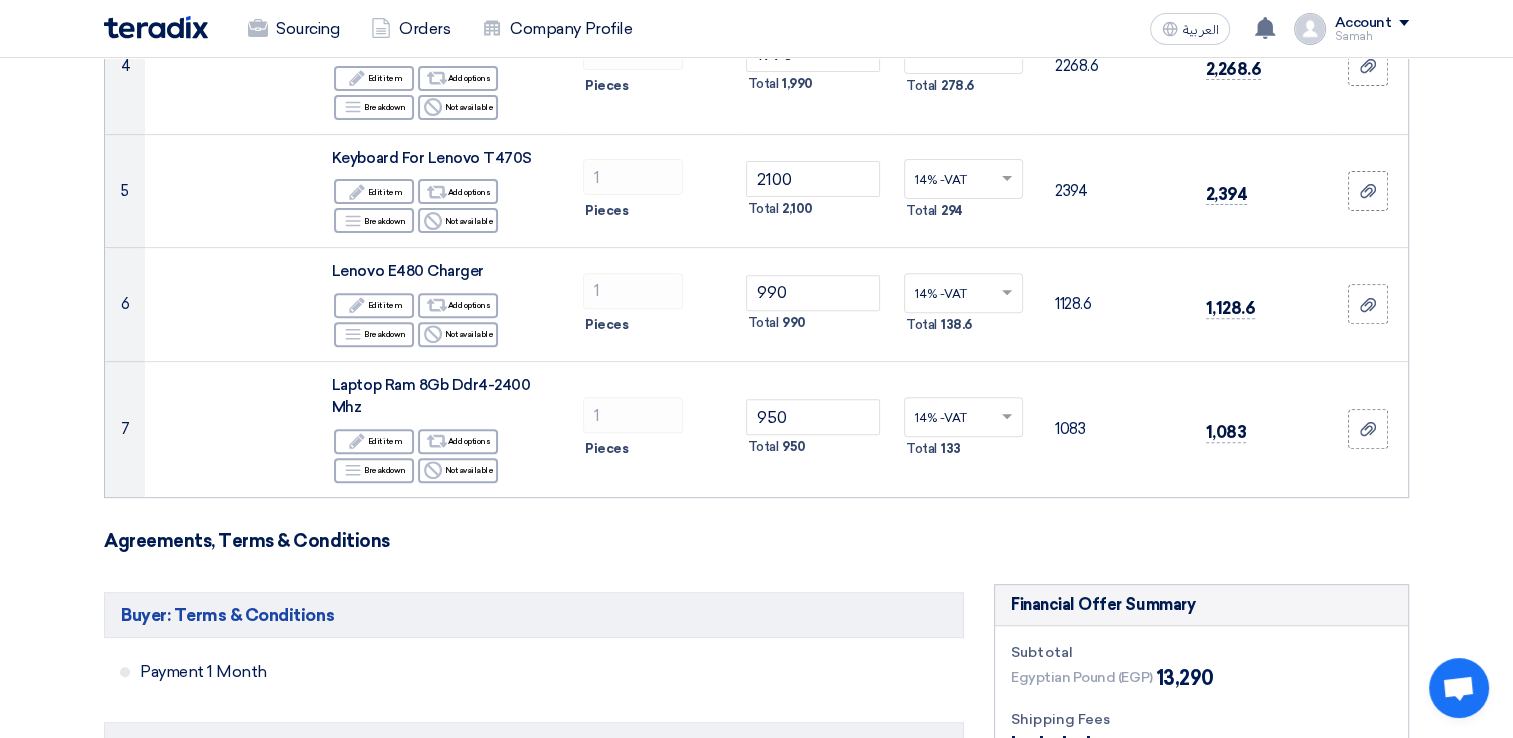 click on "Offer Details
#
Part Number
Item Description
Quantity
Unit Price (EGP)
Taxes
+
'Select taxes...
14% -VAT
×" 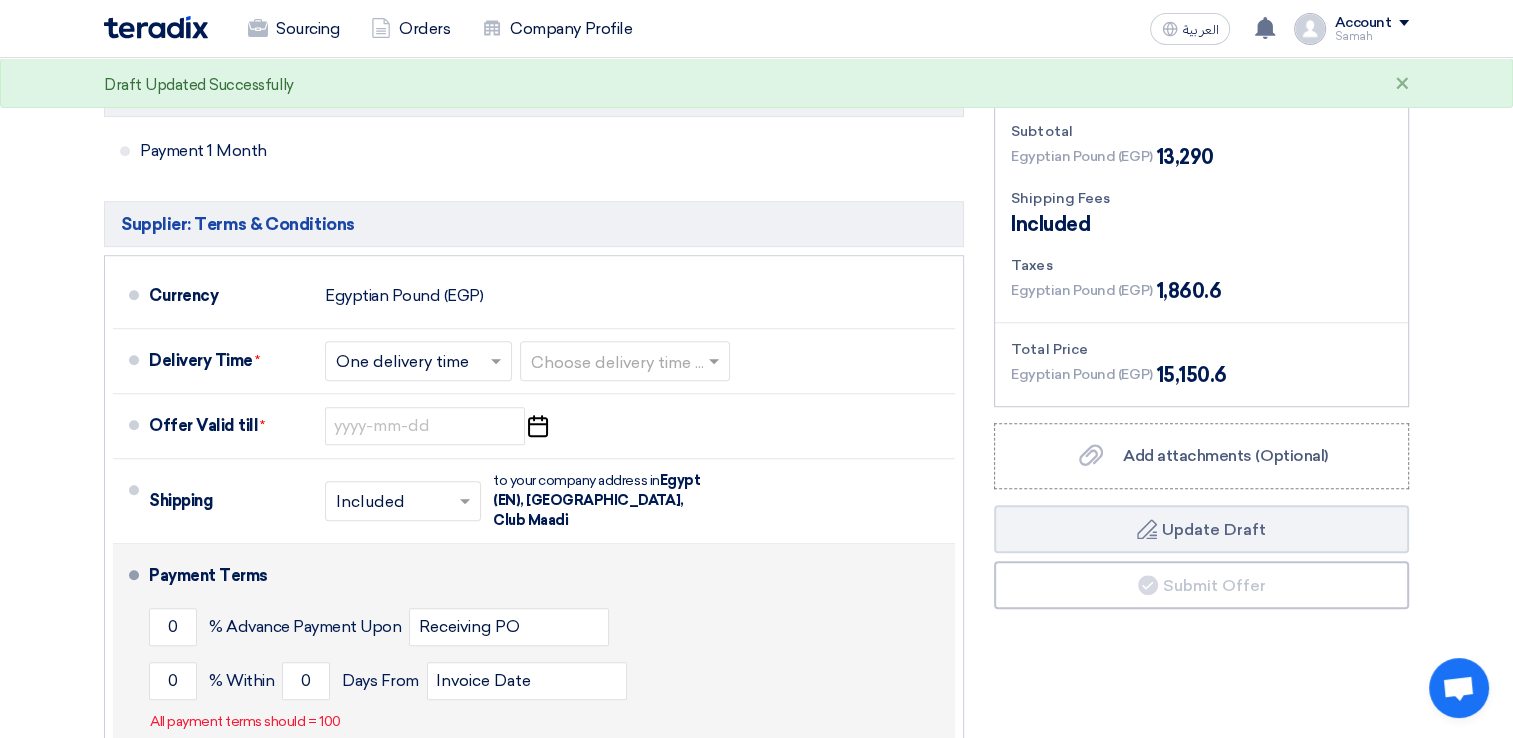 scroll, scrollTop: 1100, scrollLeft: 0, axis: vertical 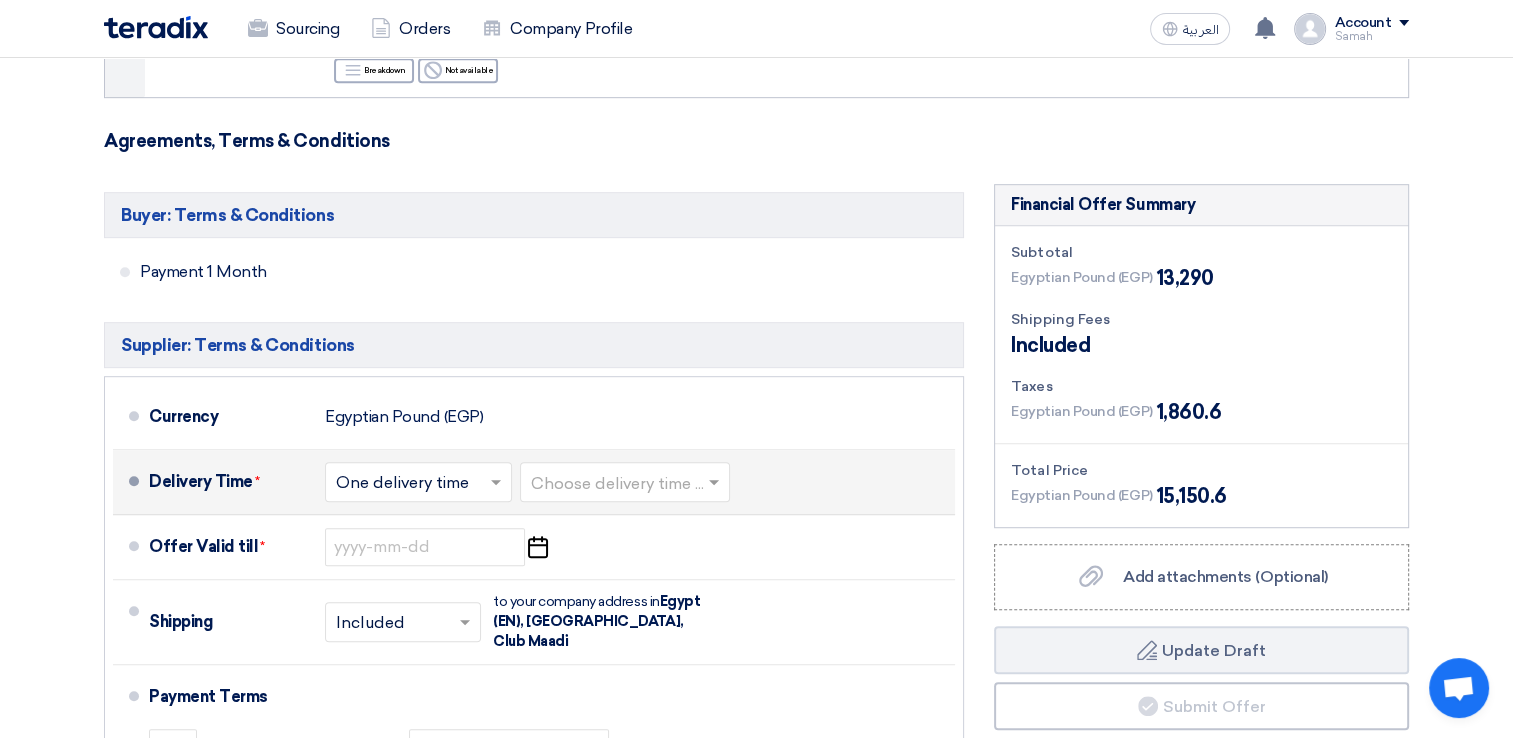 click 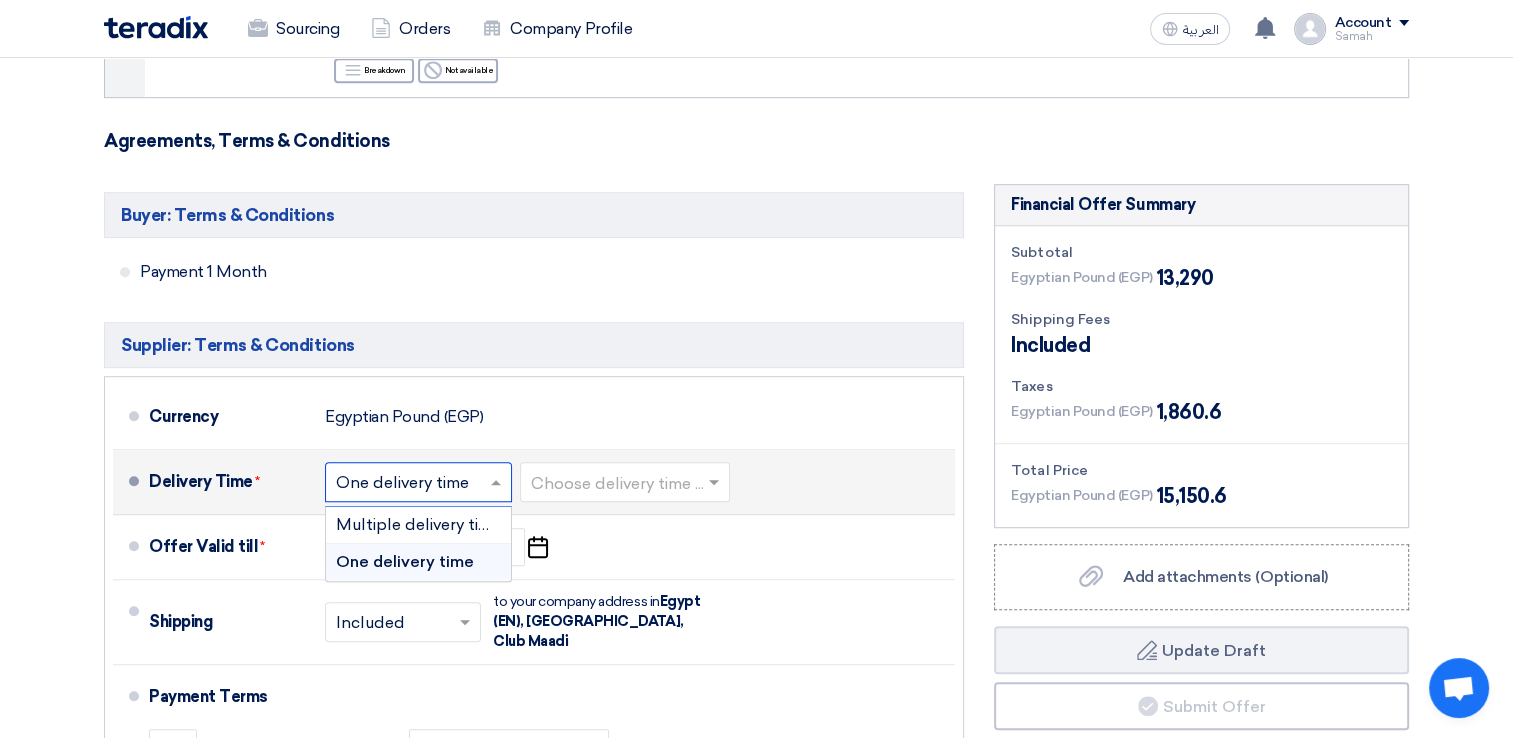 click on "One delivery time" at bounding box center (405, 561) 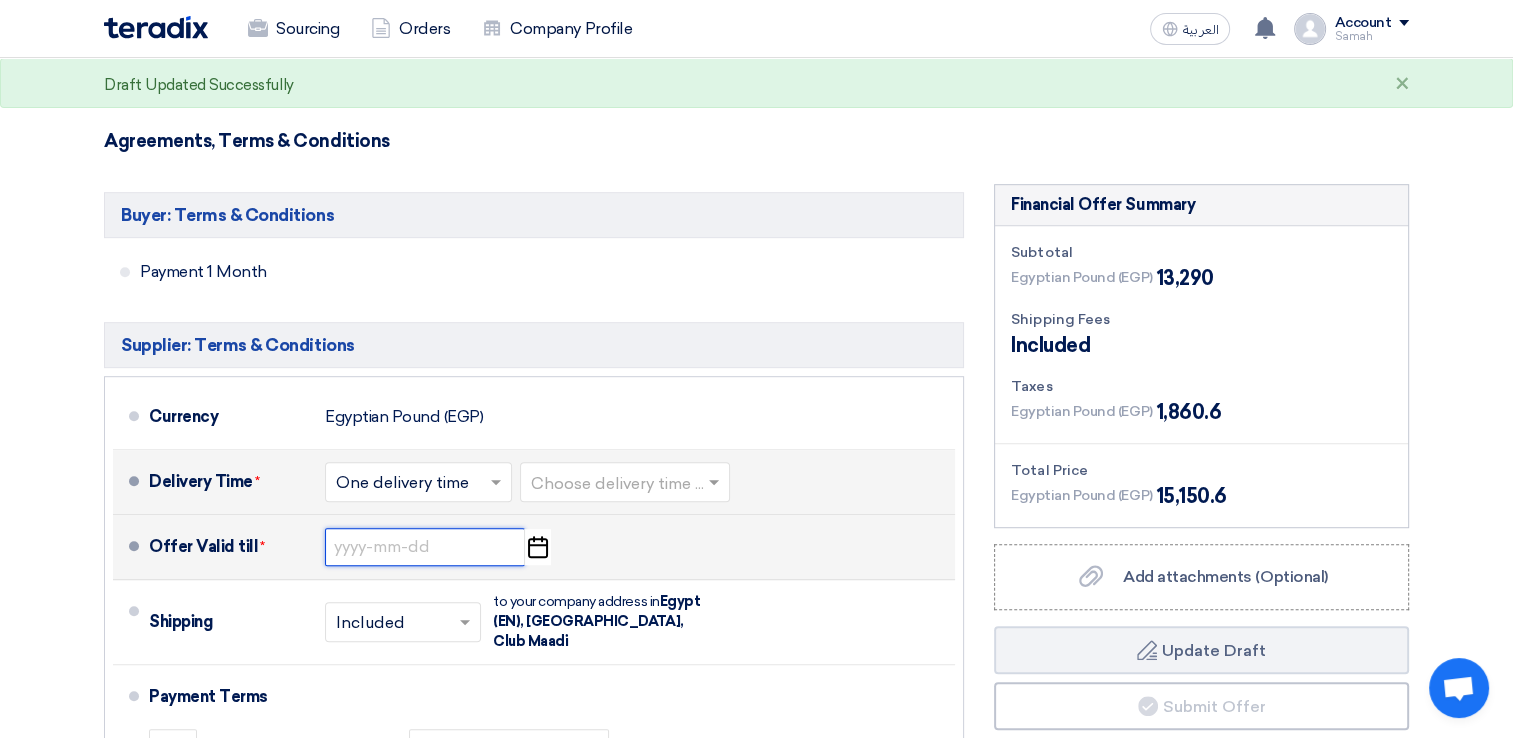 click 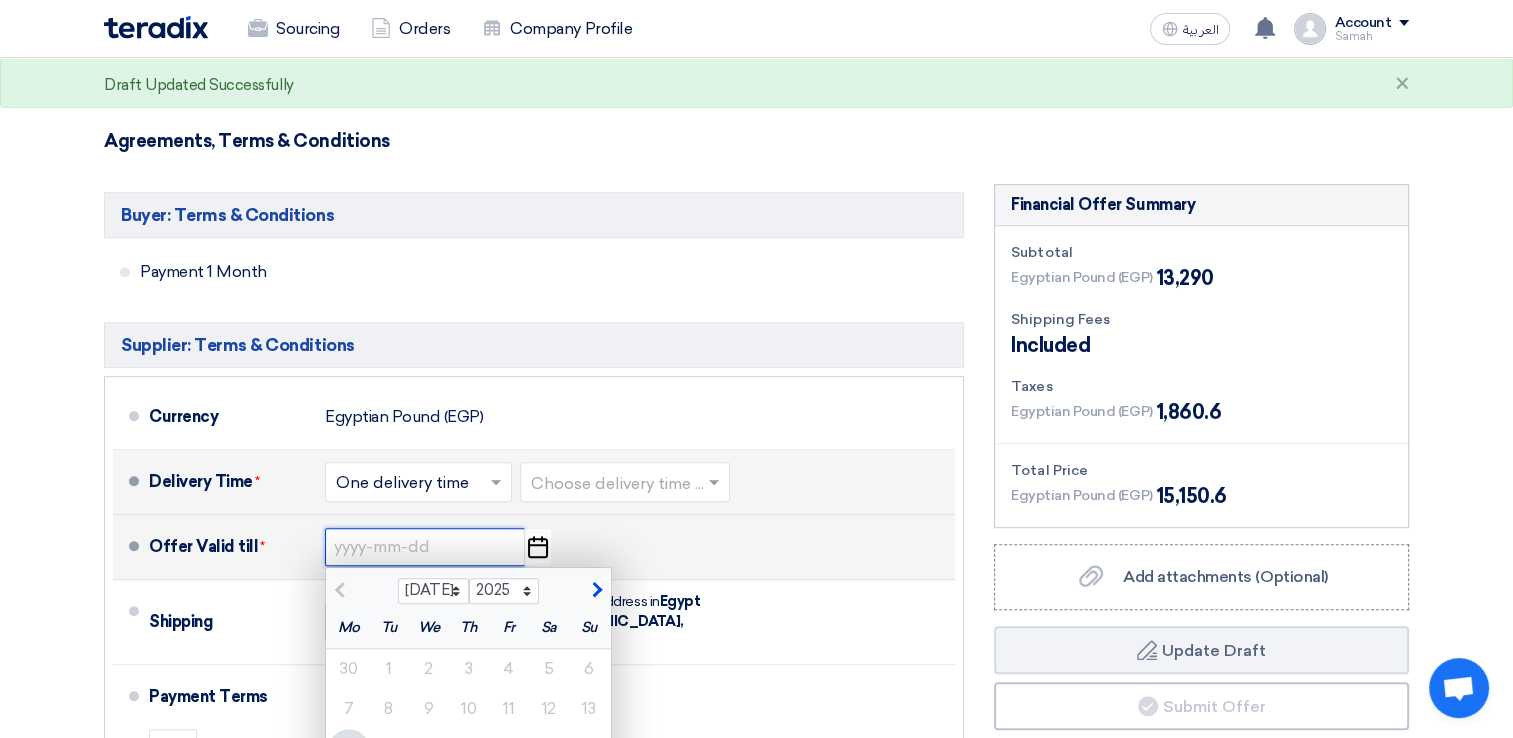 click 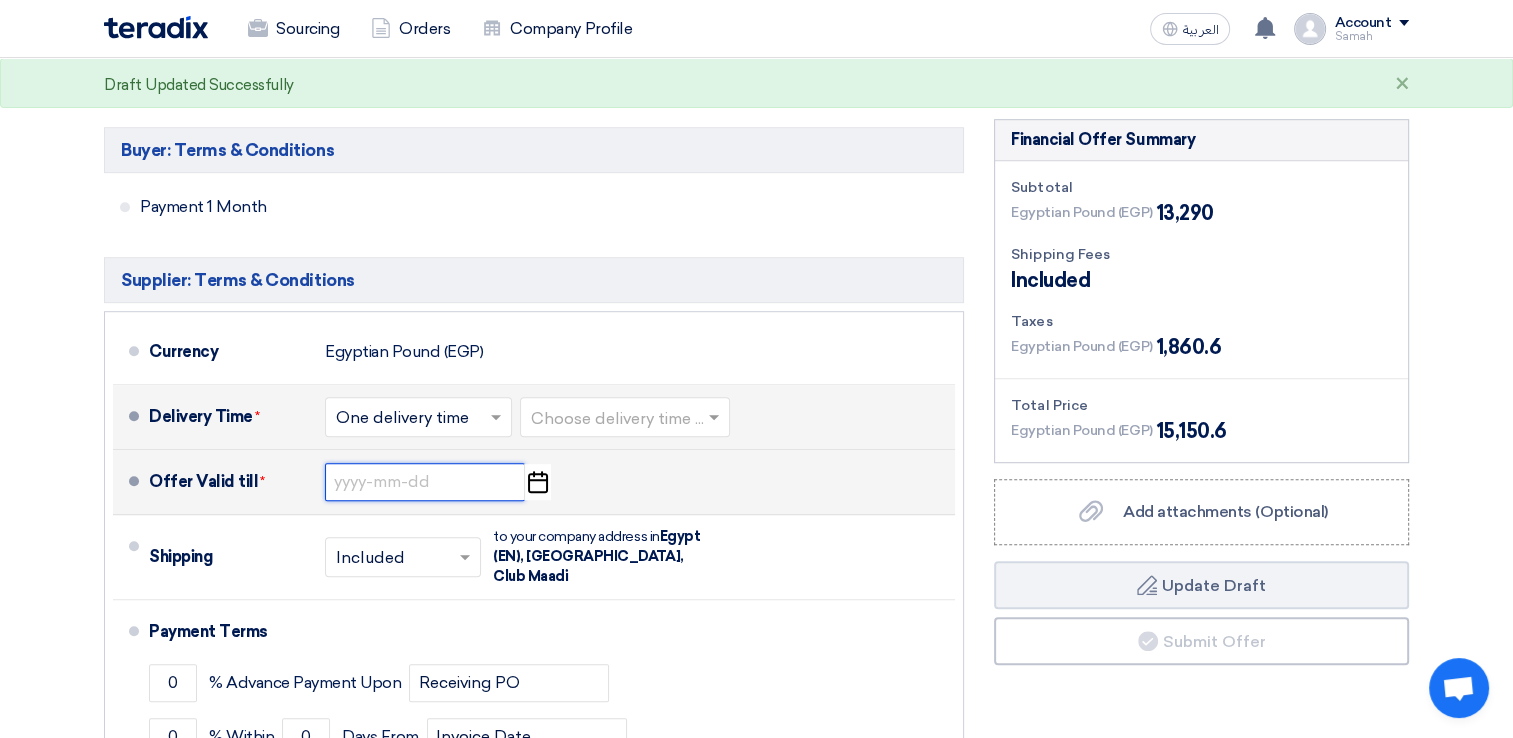 scroll, scrollTop: 1200, scrollLeft: 0, axis: vertical 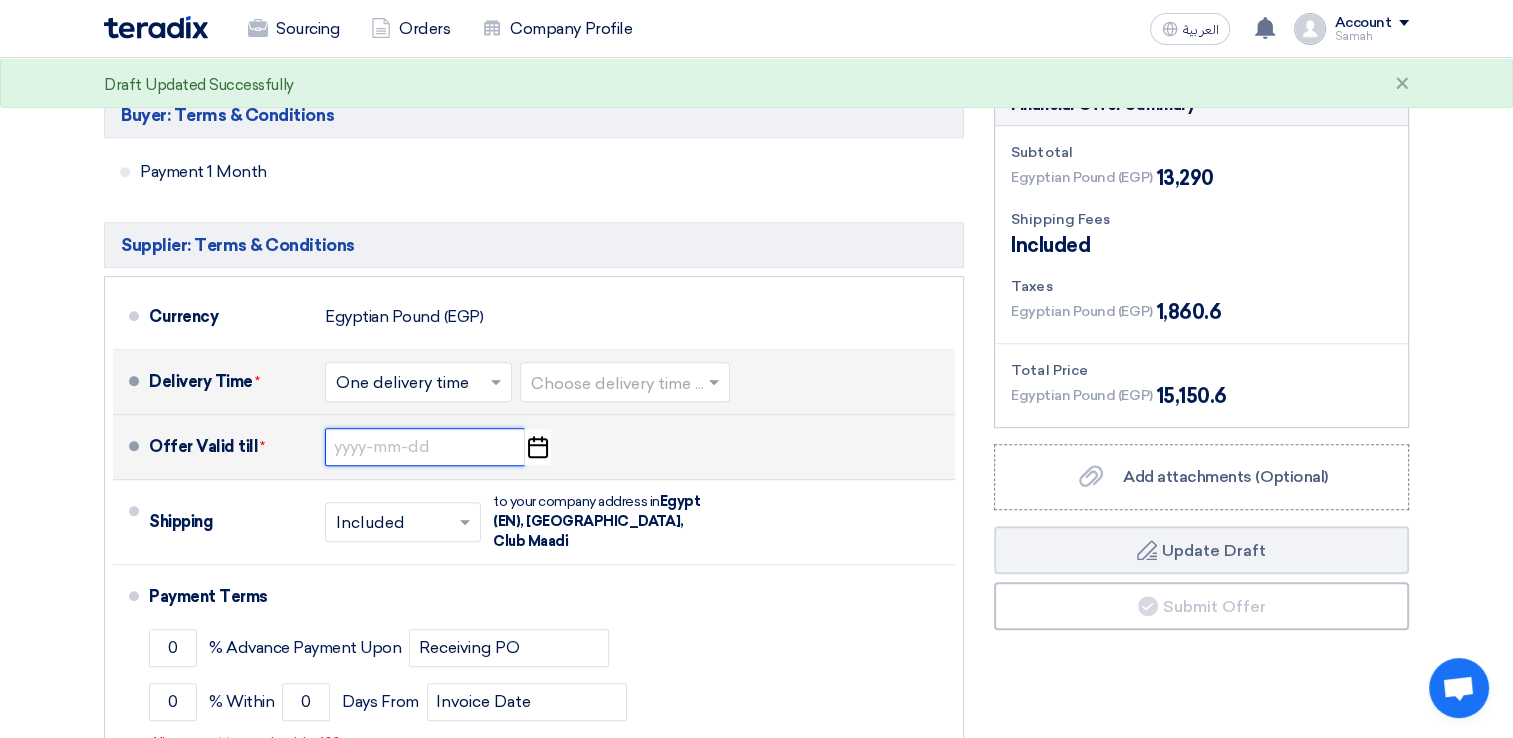 click 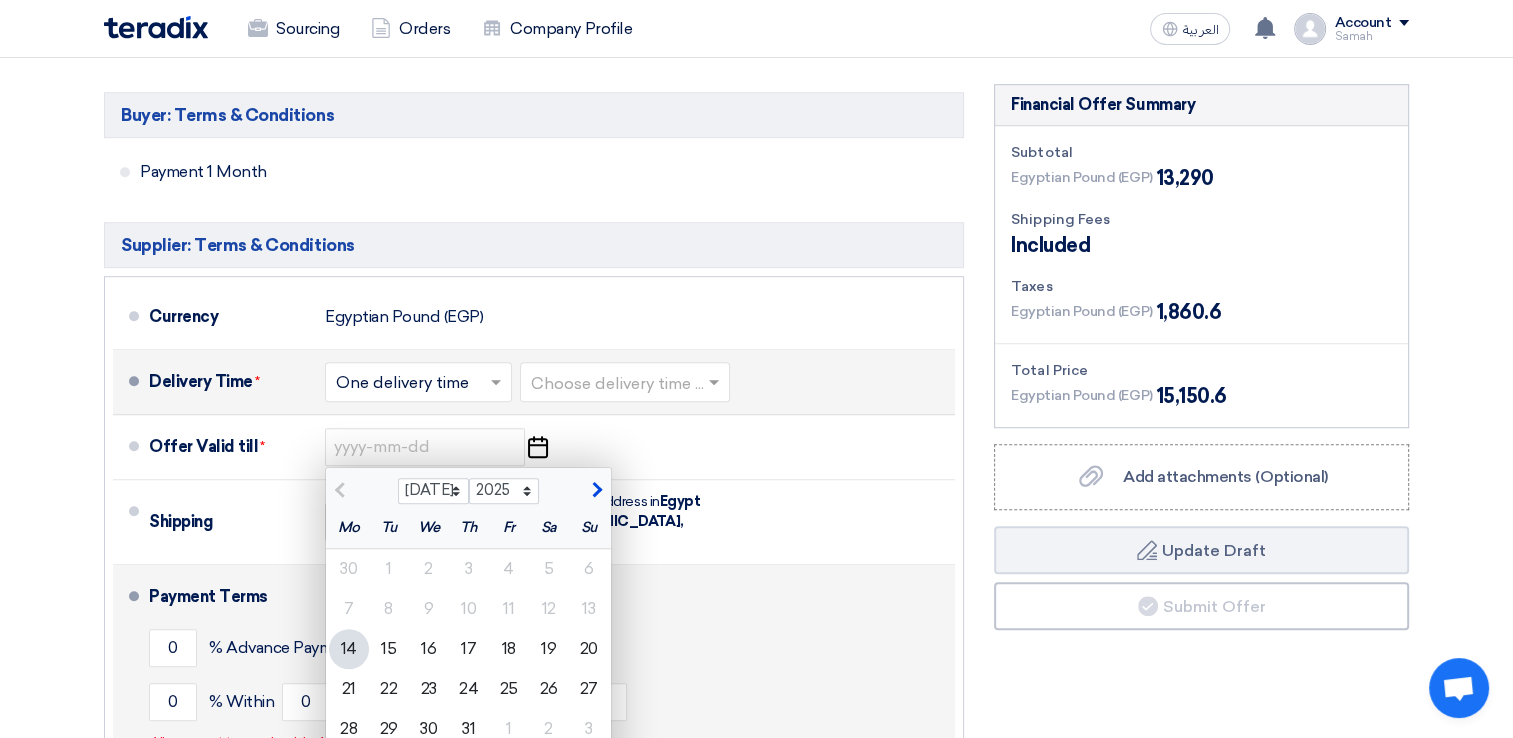 scroll, scrollTop: 1300, scrollLeft: 0, axis: vertical 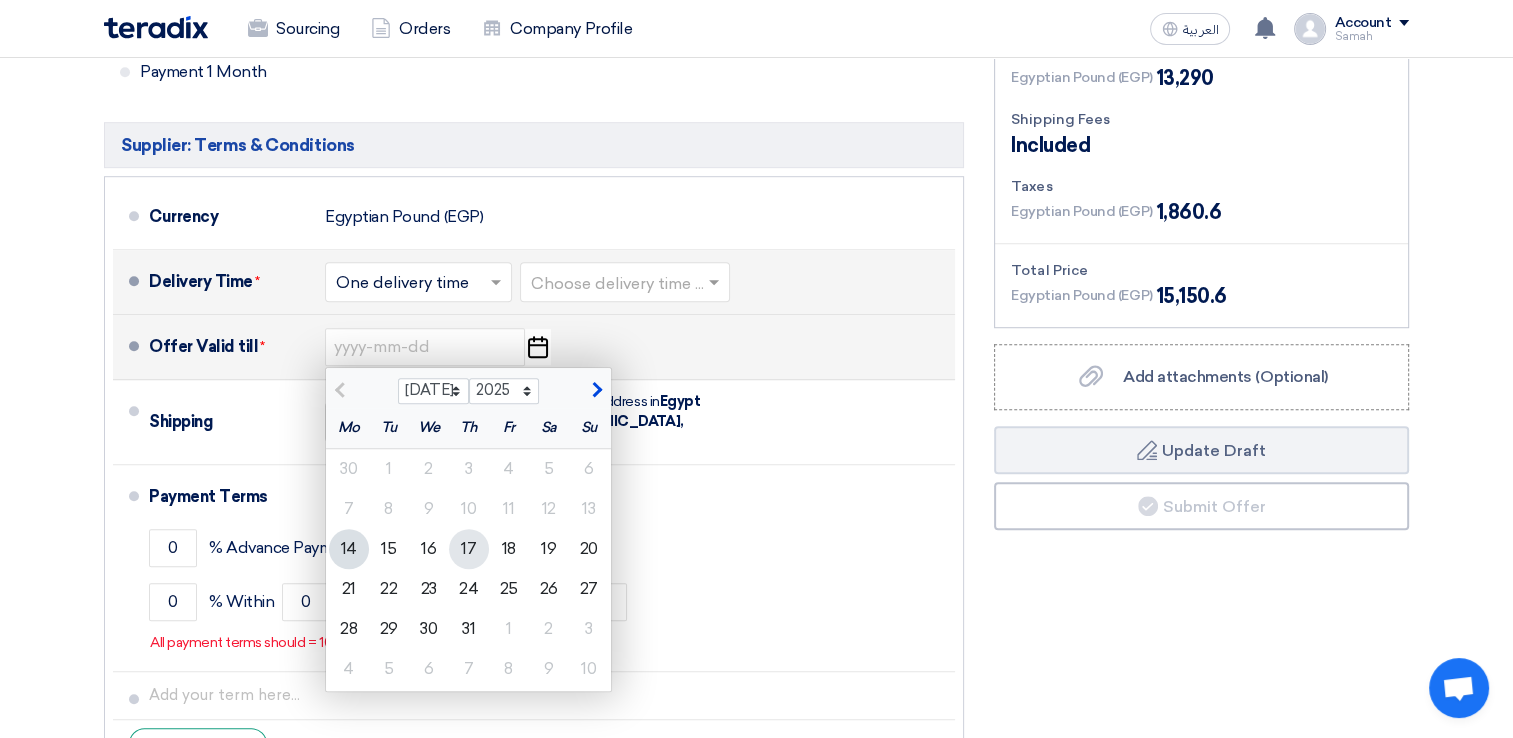 click on "17" 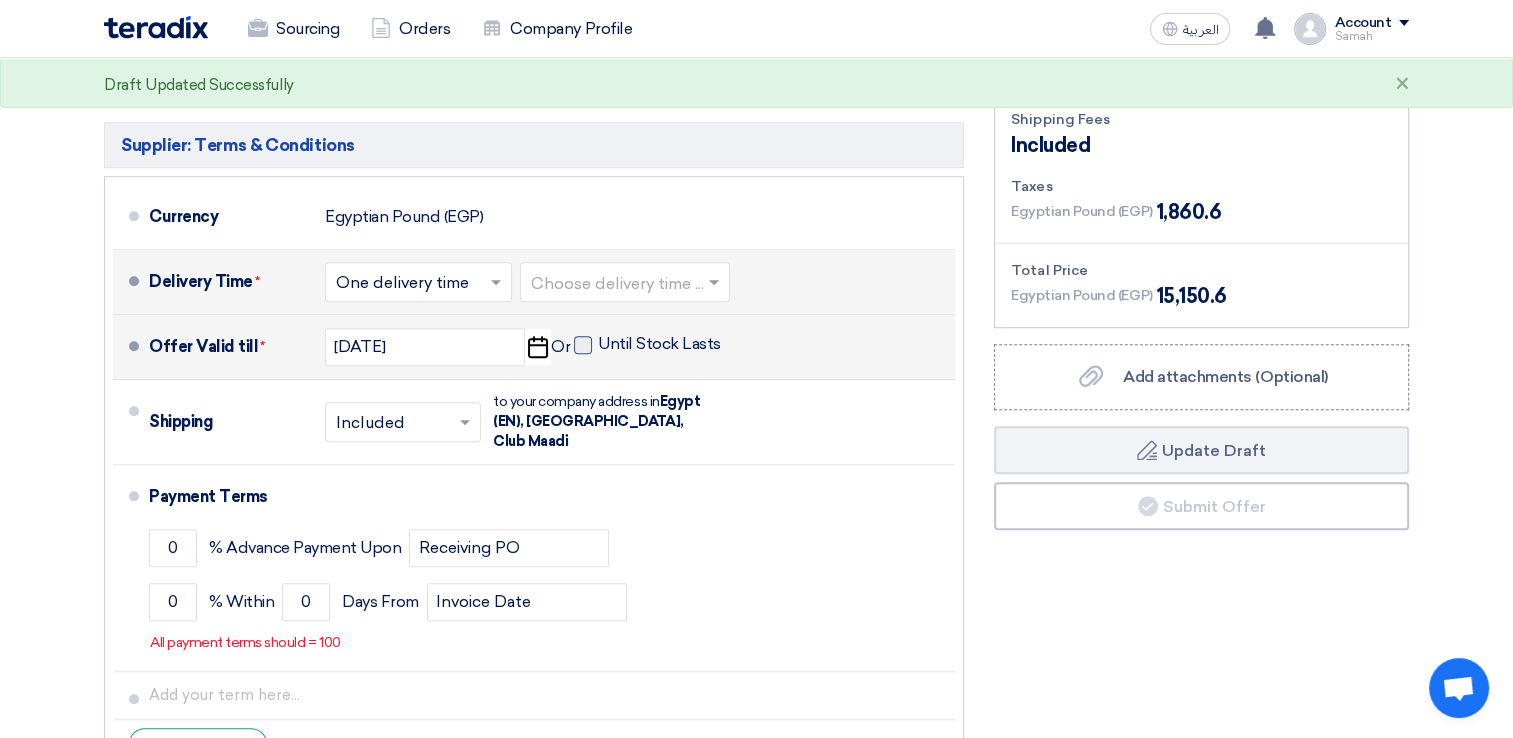 click on "Until Stock Lasts" 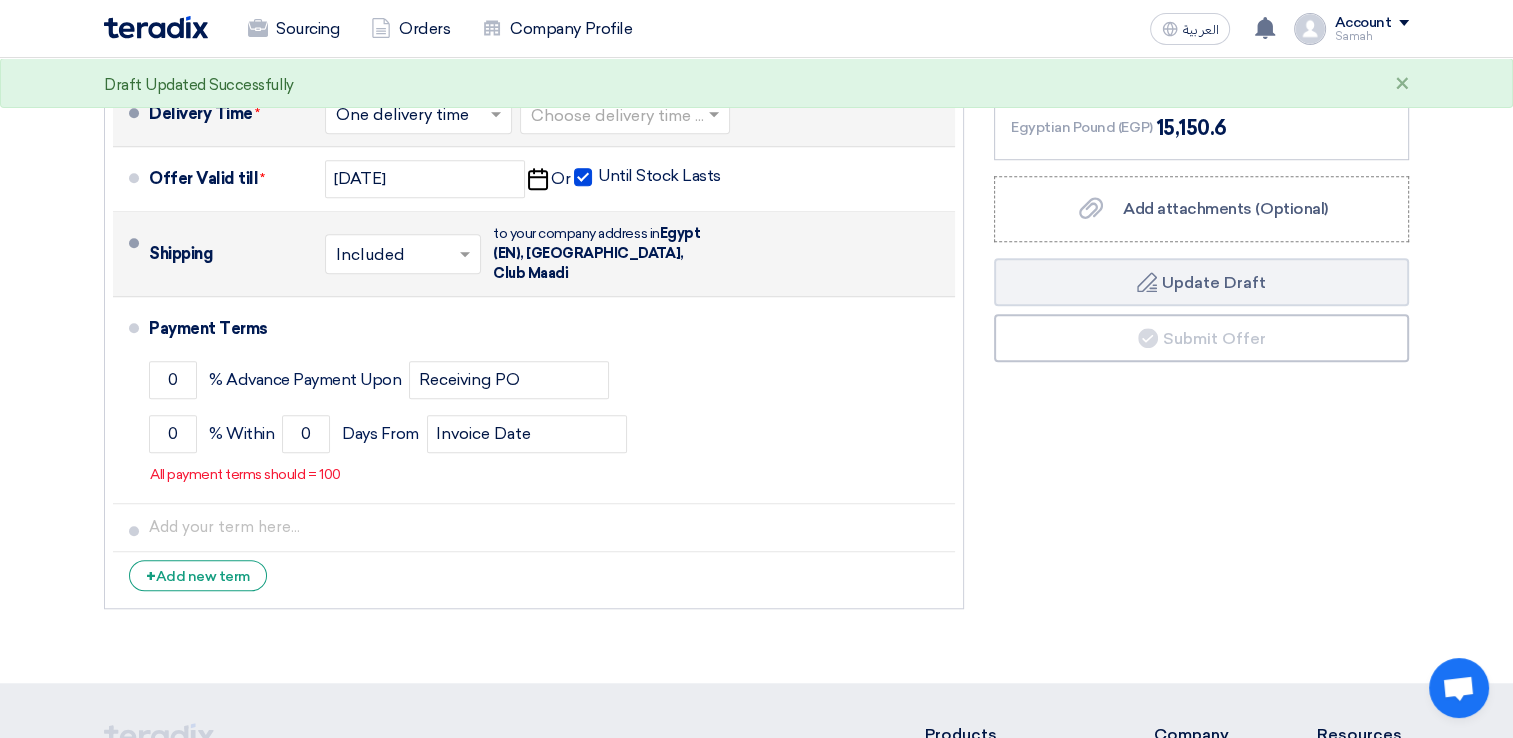 scroll, scrollTop: 1500, scrollLeft: 0, axis: vertical 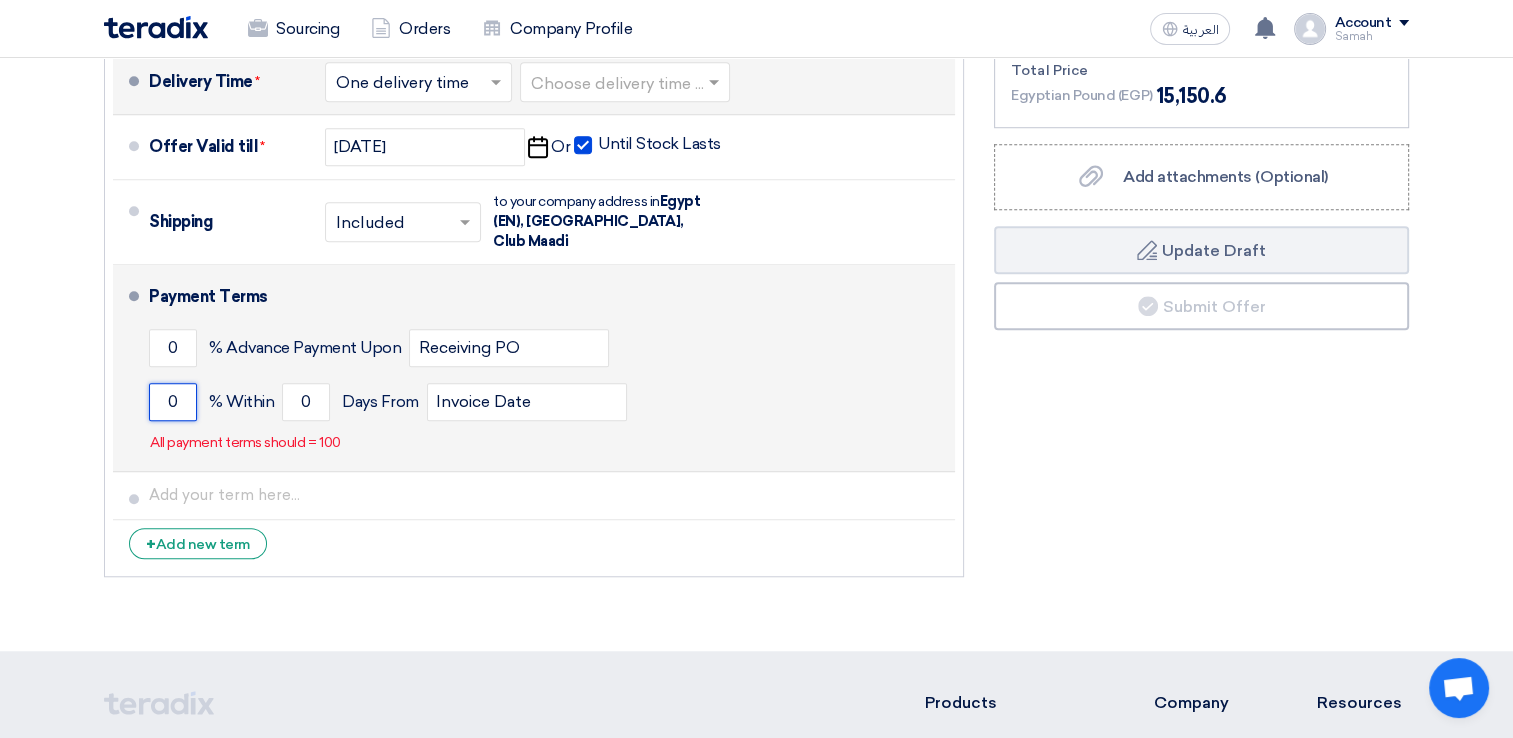 click on "0" 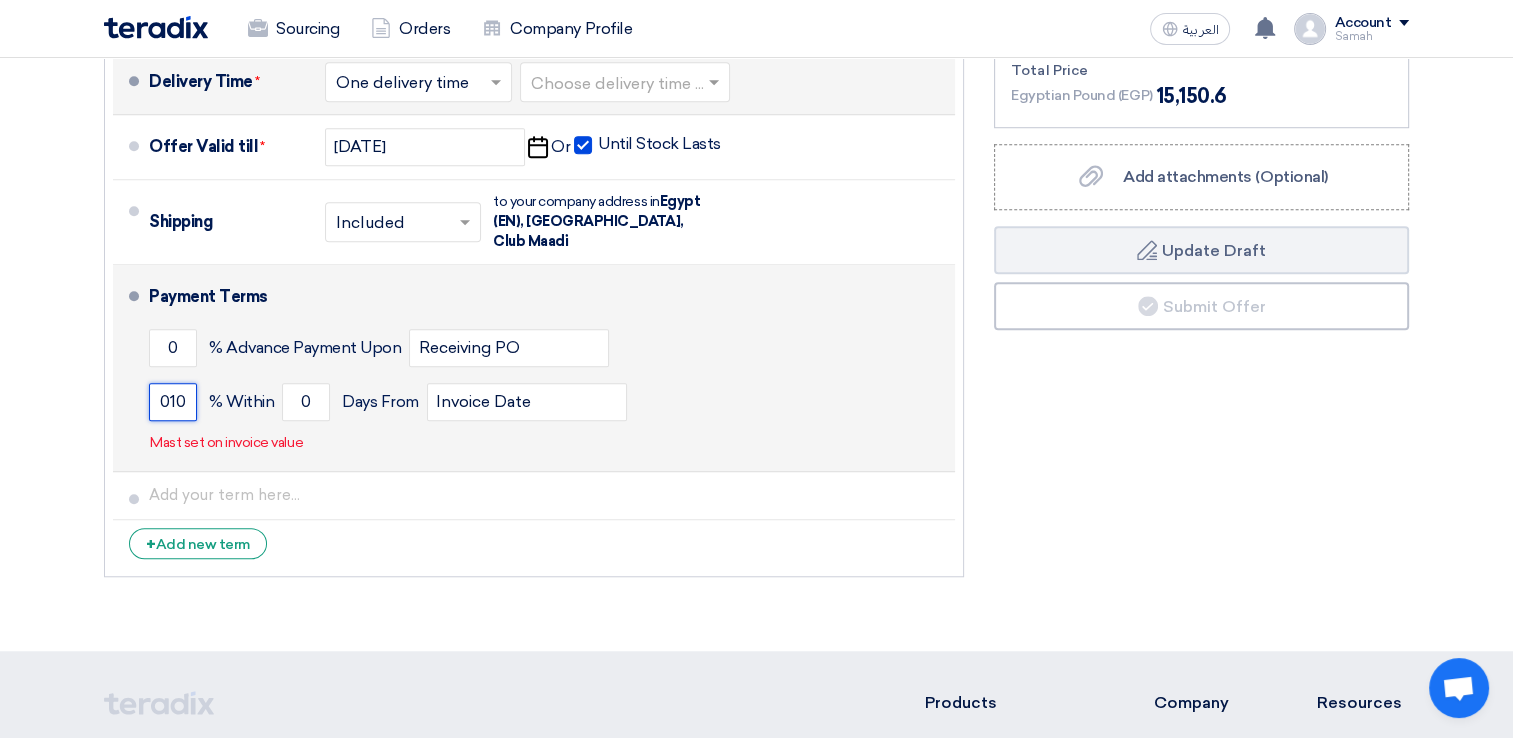 scroll, scrollTop: 0, scrollLeft: 0, axis: both 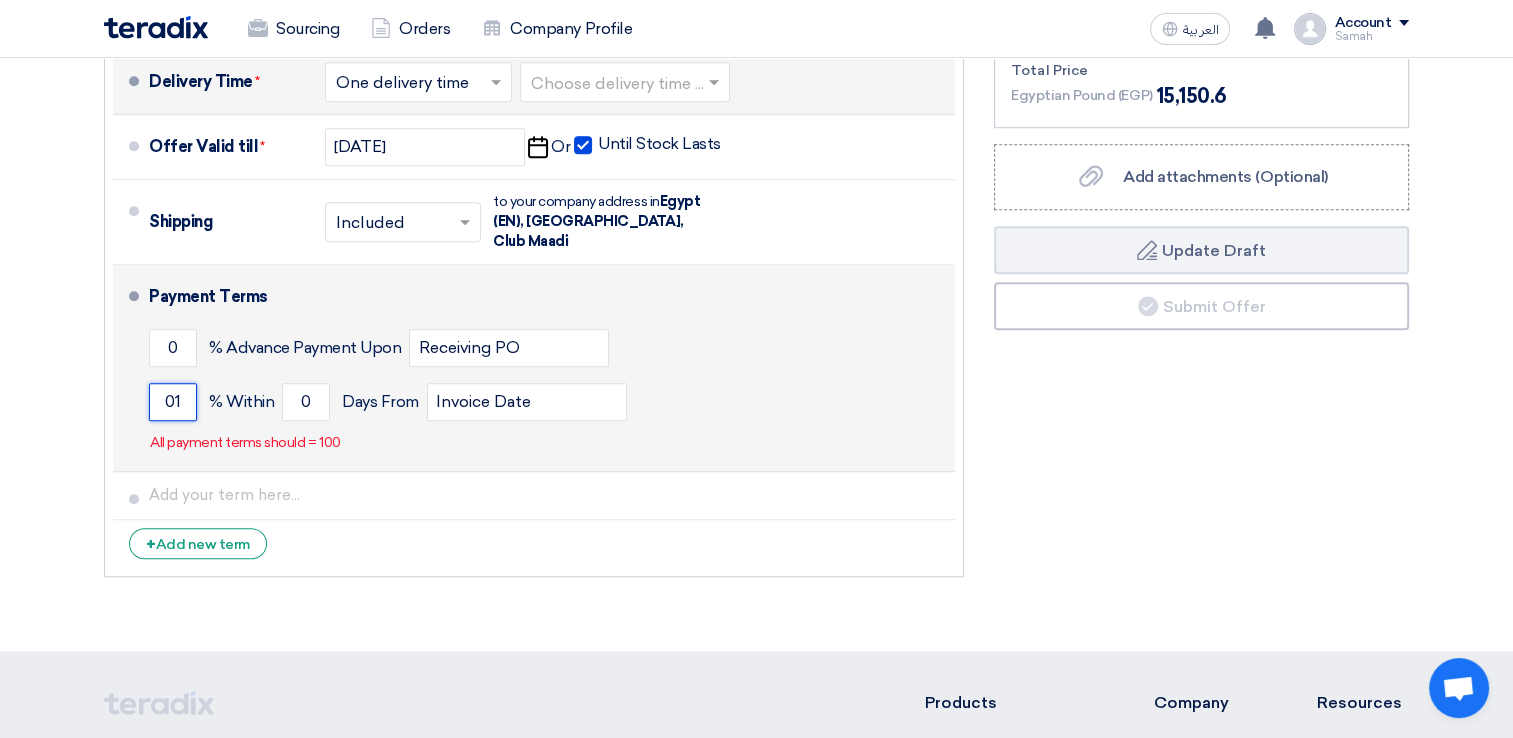 type on "0" 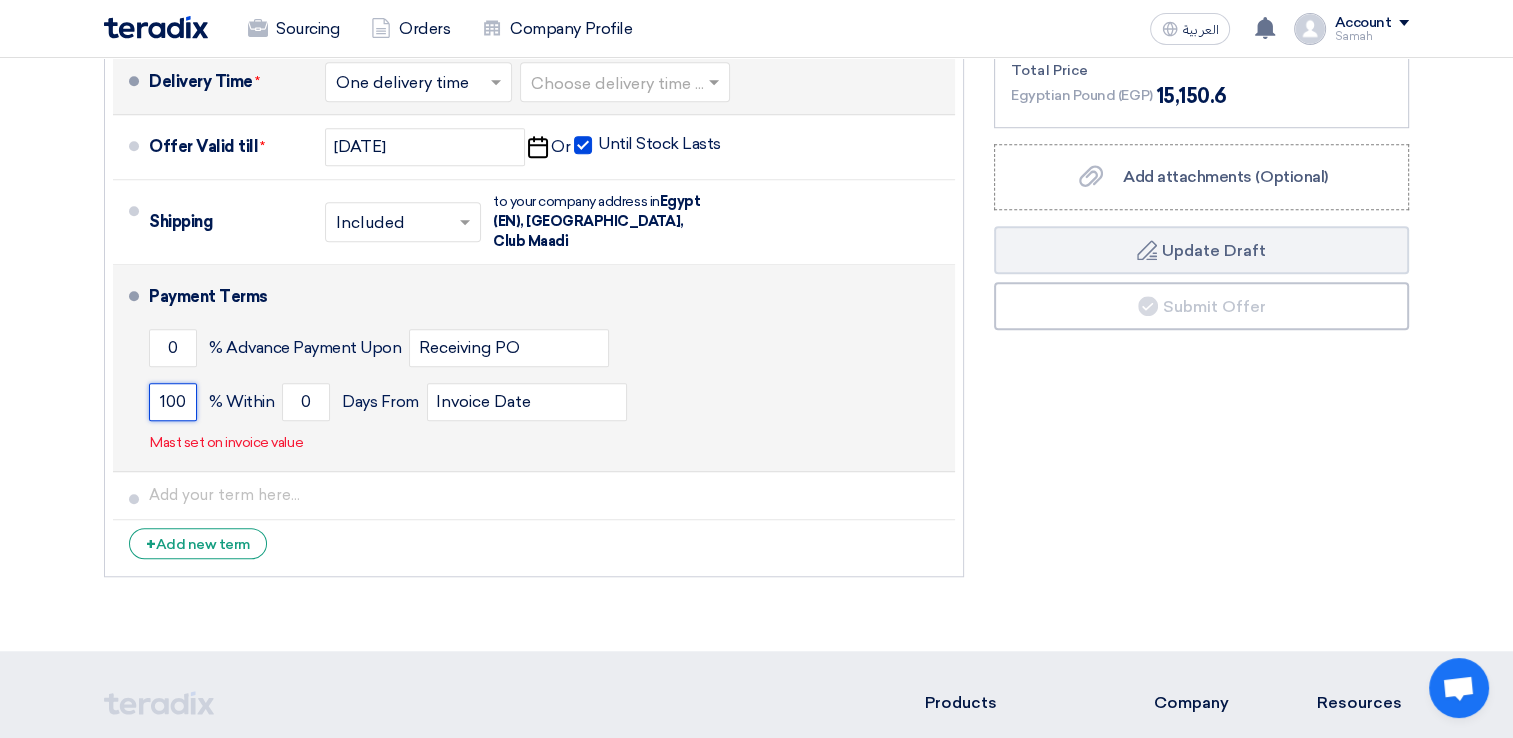 type on "100" 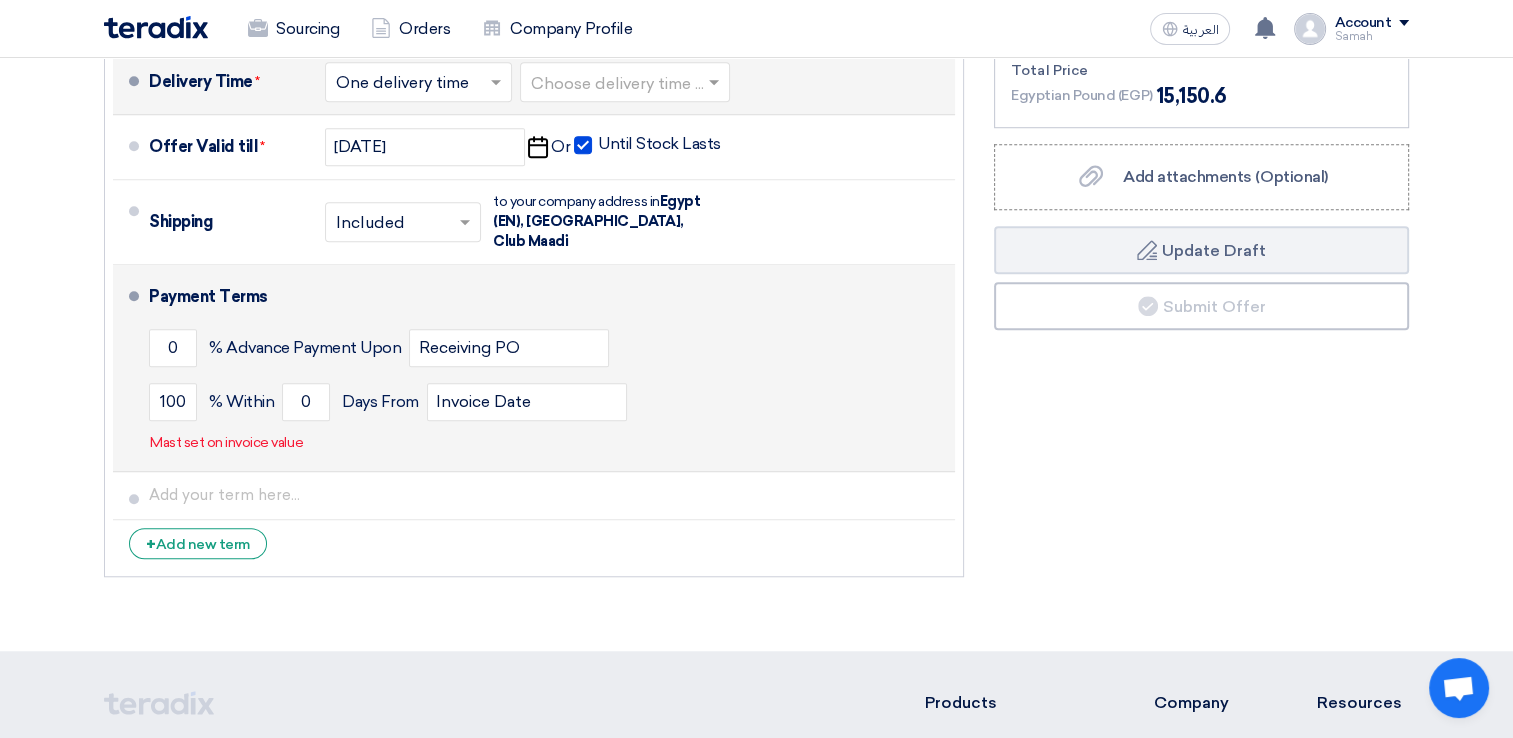 click on "Payment Terms
0
% Advance Payment Upon
Receiving PO
100
% Within
0
Invoice Date" 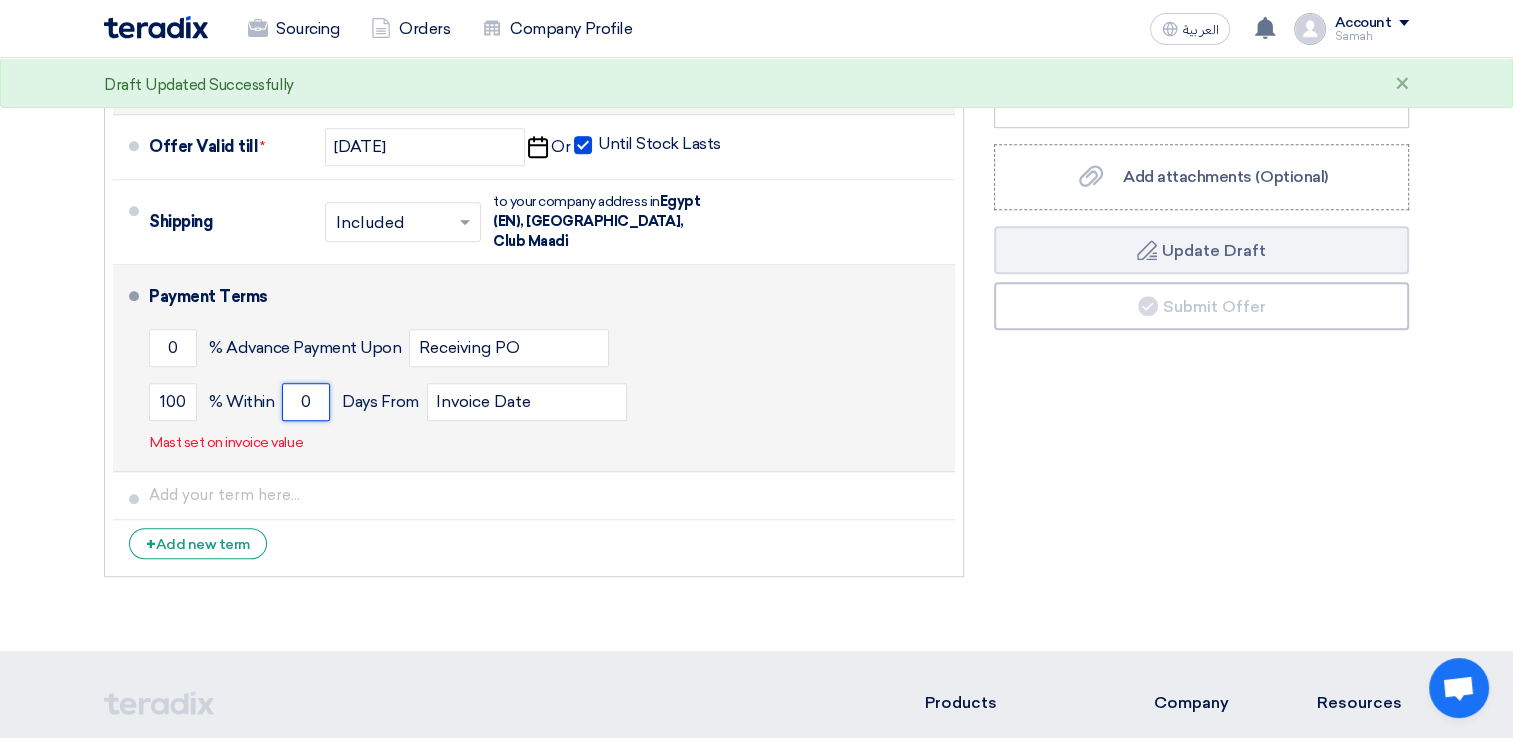 click on "0" 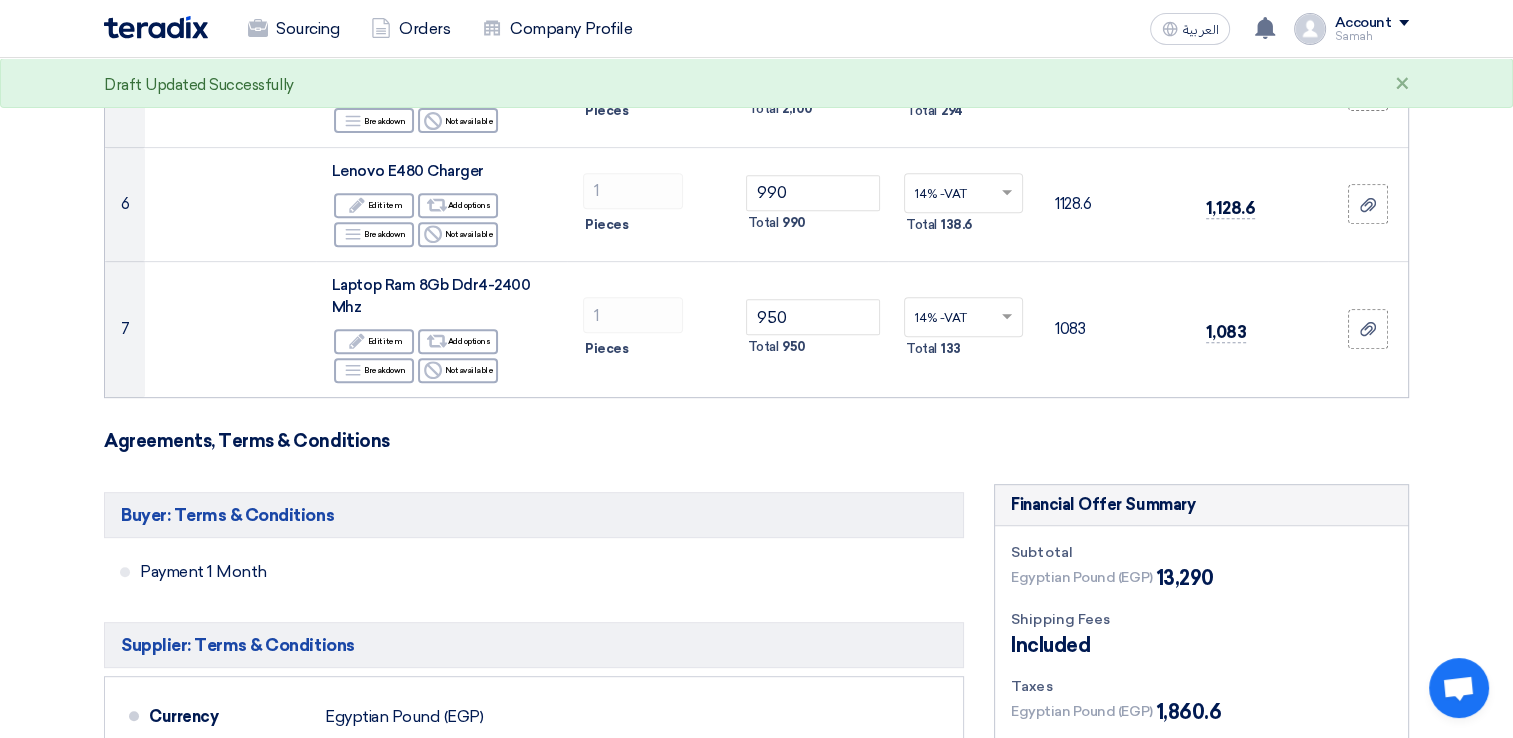 scroll, scrollTop: 1300, scrollLeft: 0, axis: vertical 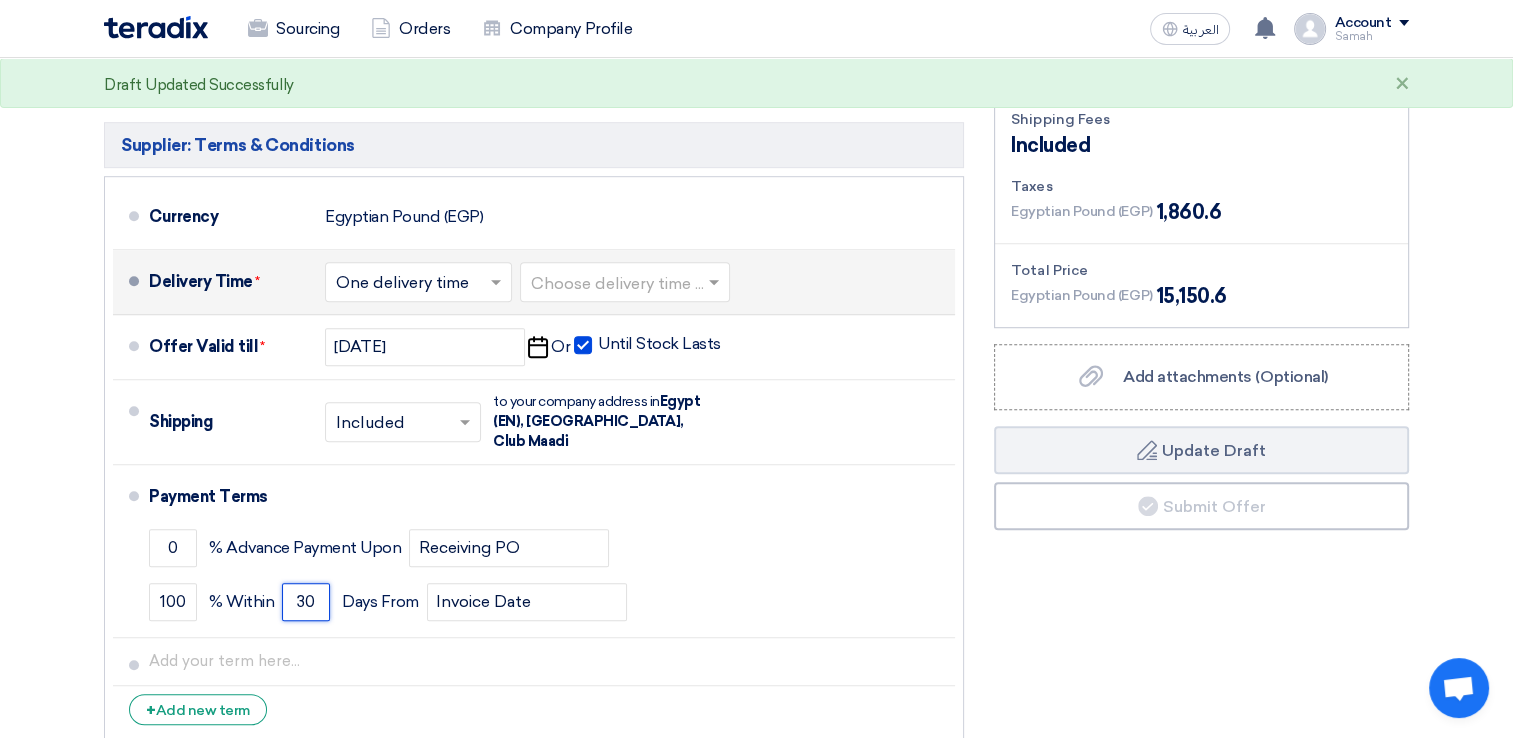 type on "30" 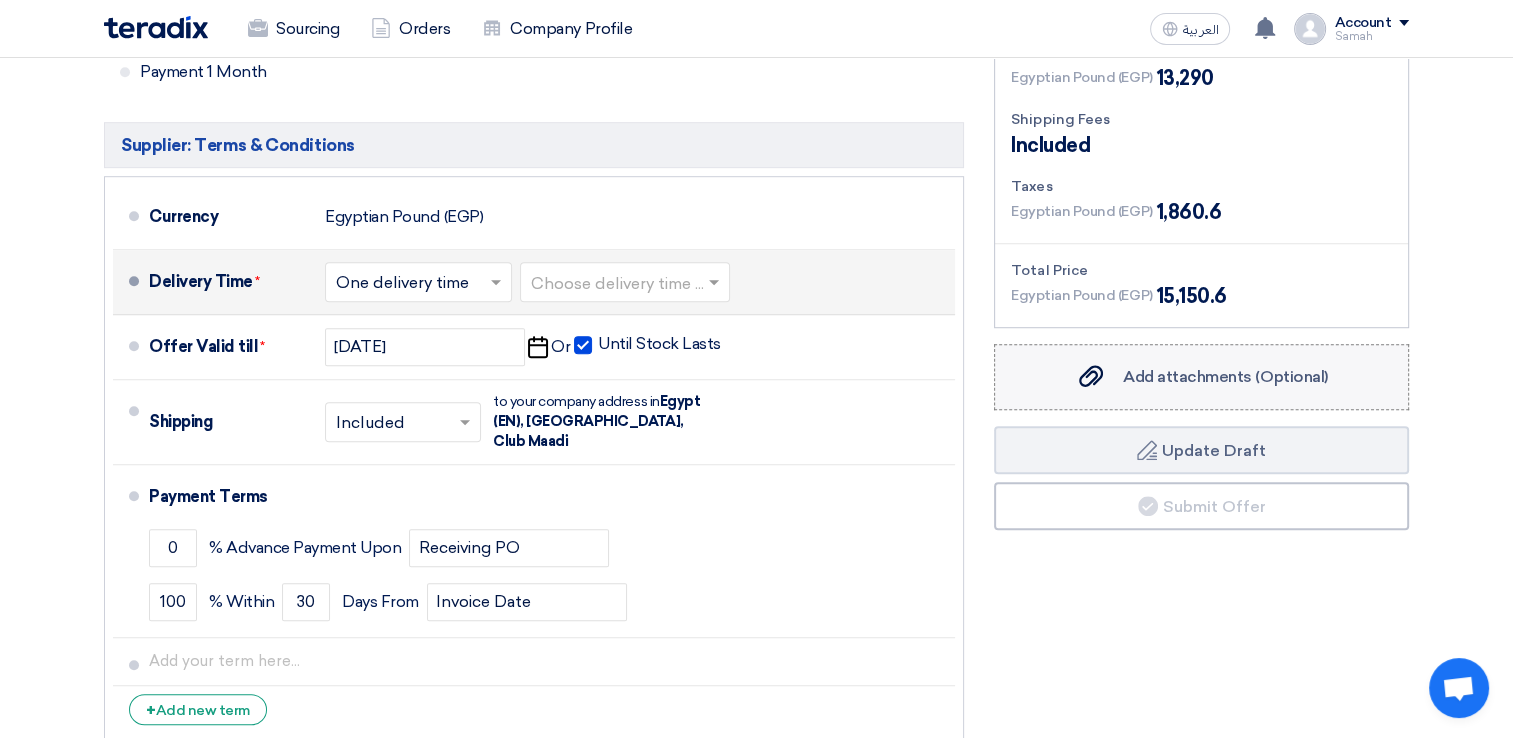 click on "Add attachments (Optional)" 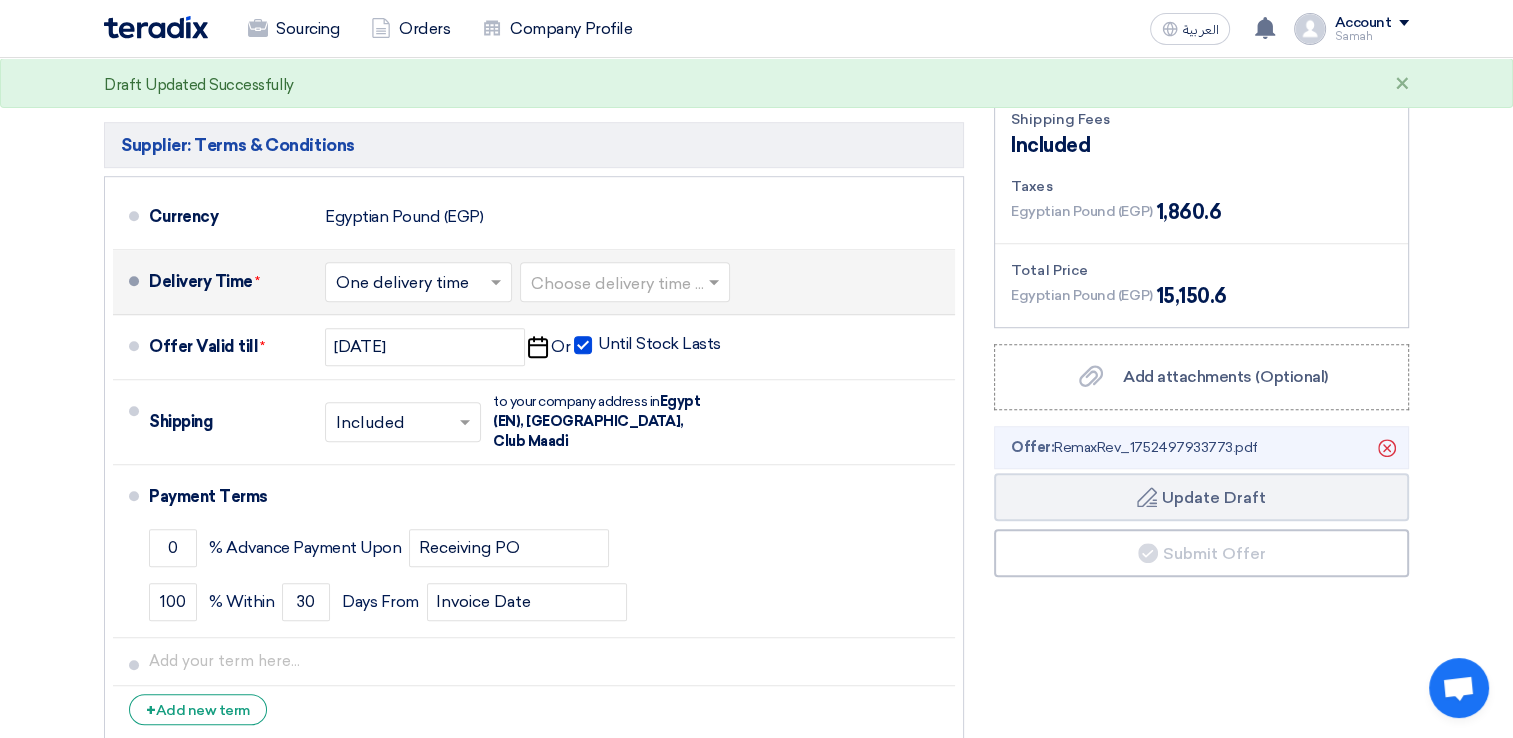 click on "Offer:
RemaxRev_1752497933773.pdf" 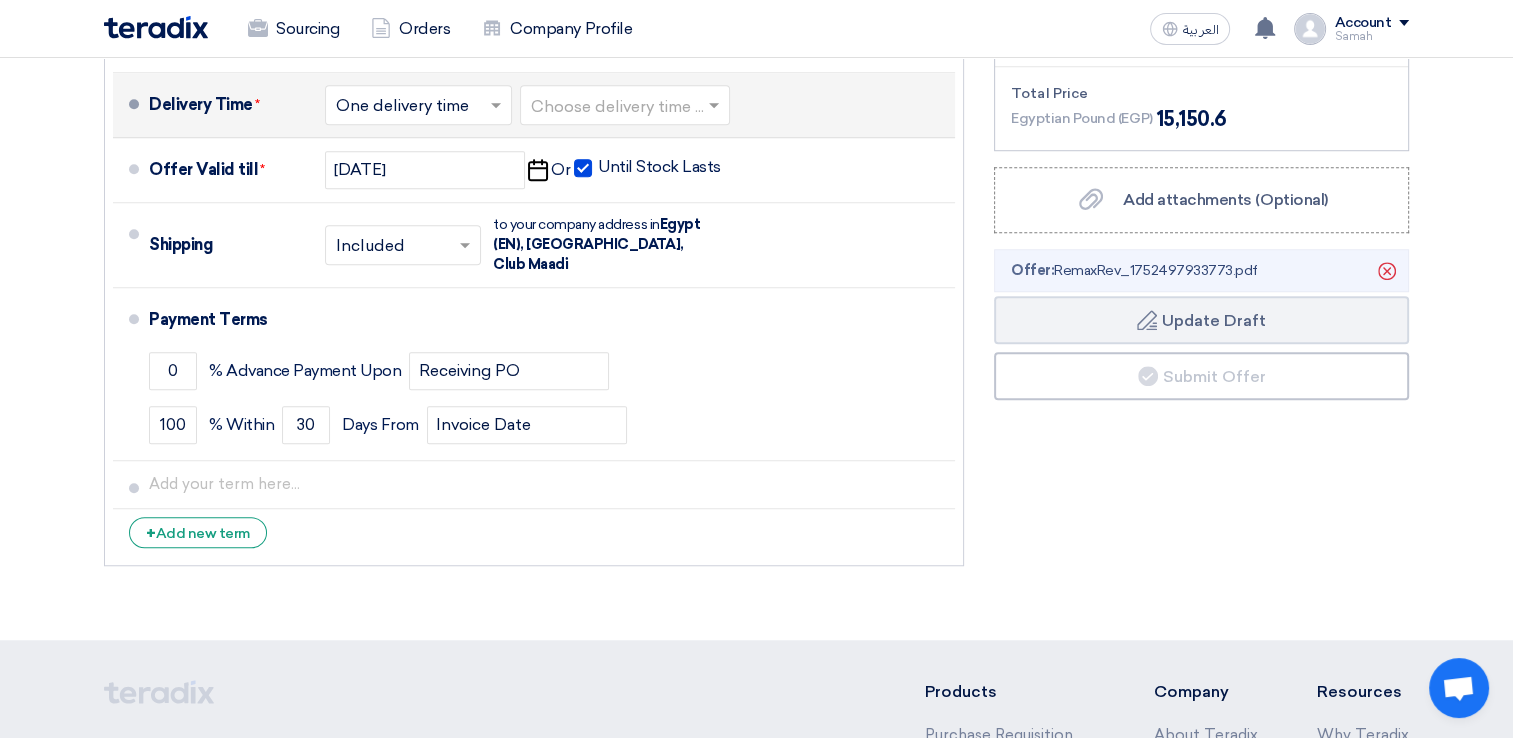 scroll, scrollTop: 1407, scrollLeft: 0, axis: vertical 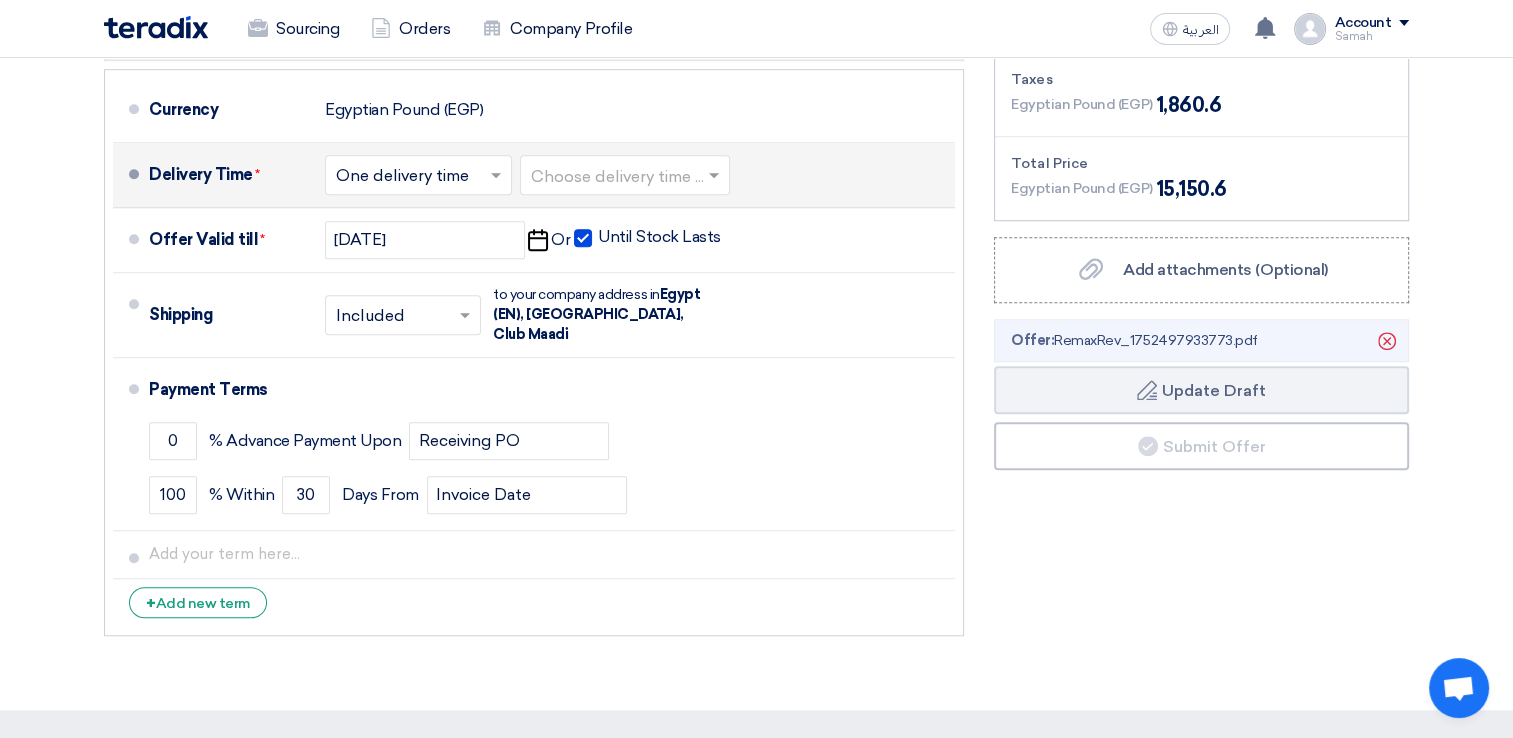 click on "Offer:
RemaxRev_1752497933773.pdf" 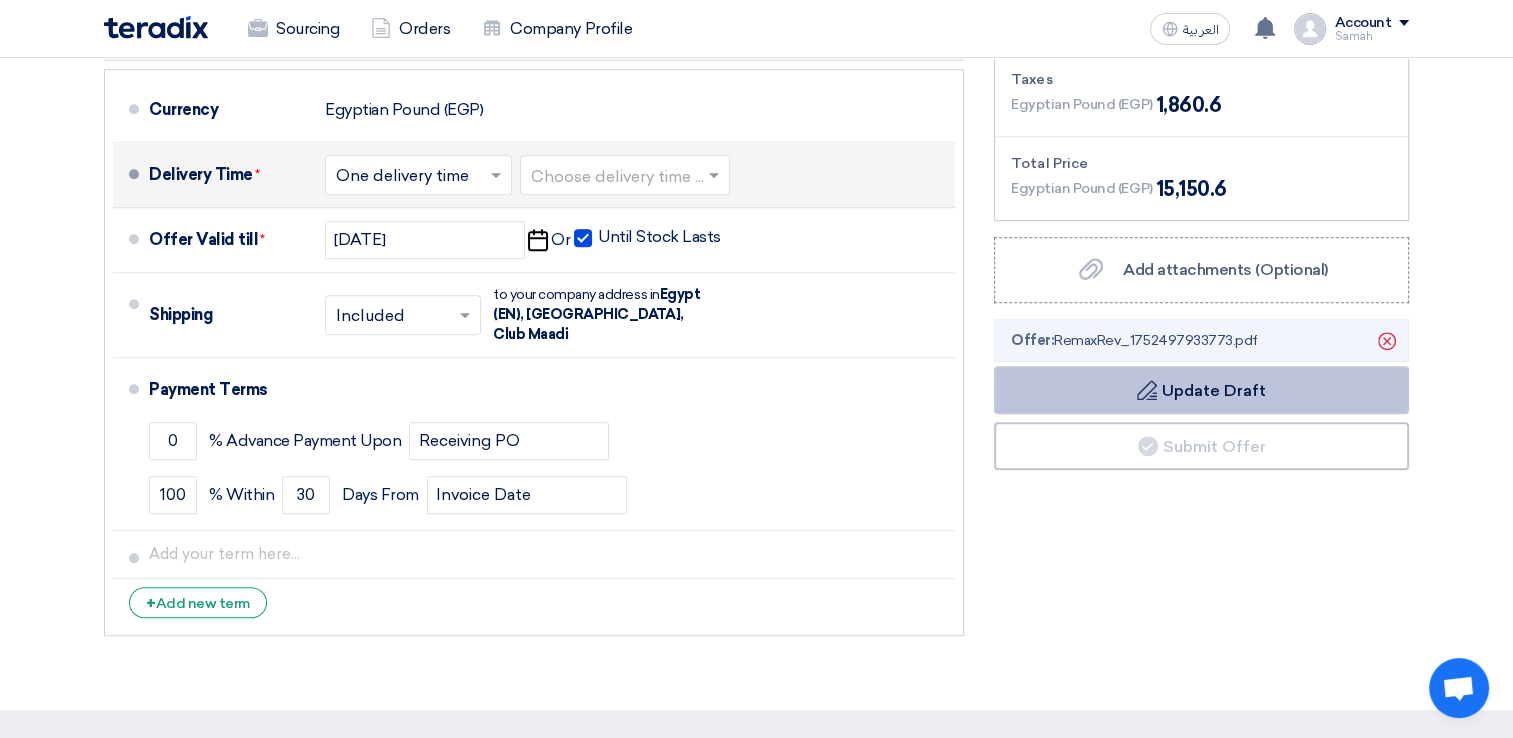 click on "Draft
Update Draft" 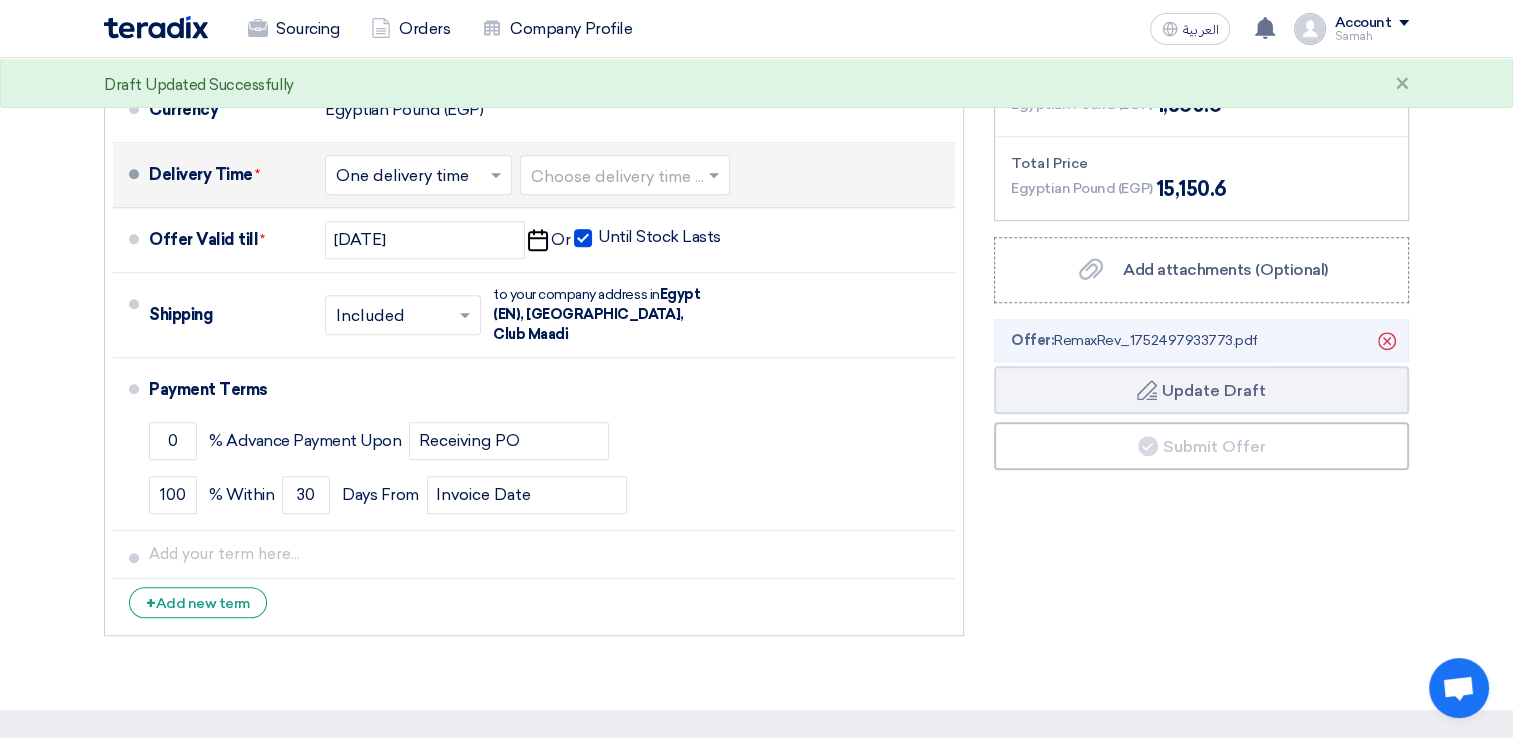 click on "Offer:
RemaxRev_1752497933773.pdf" 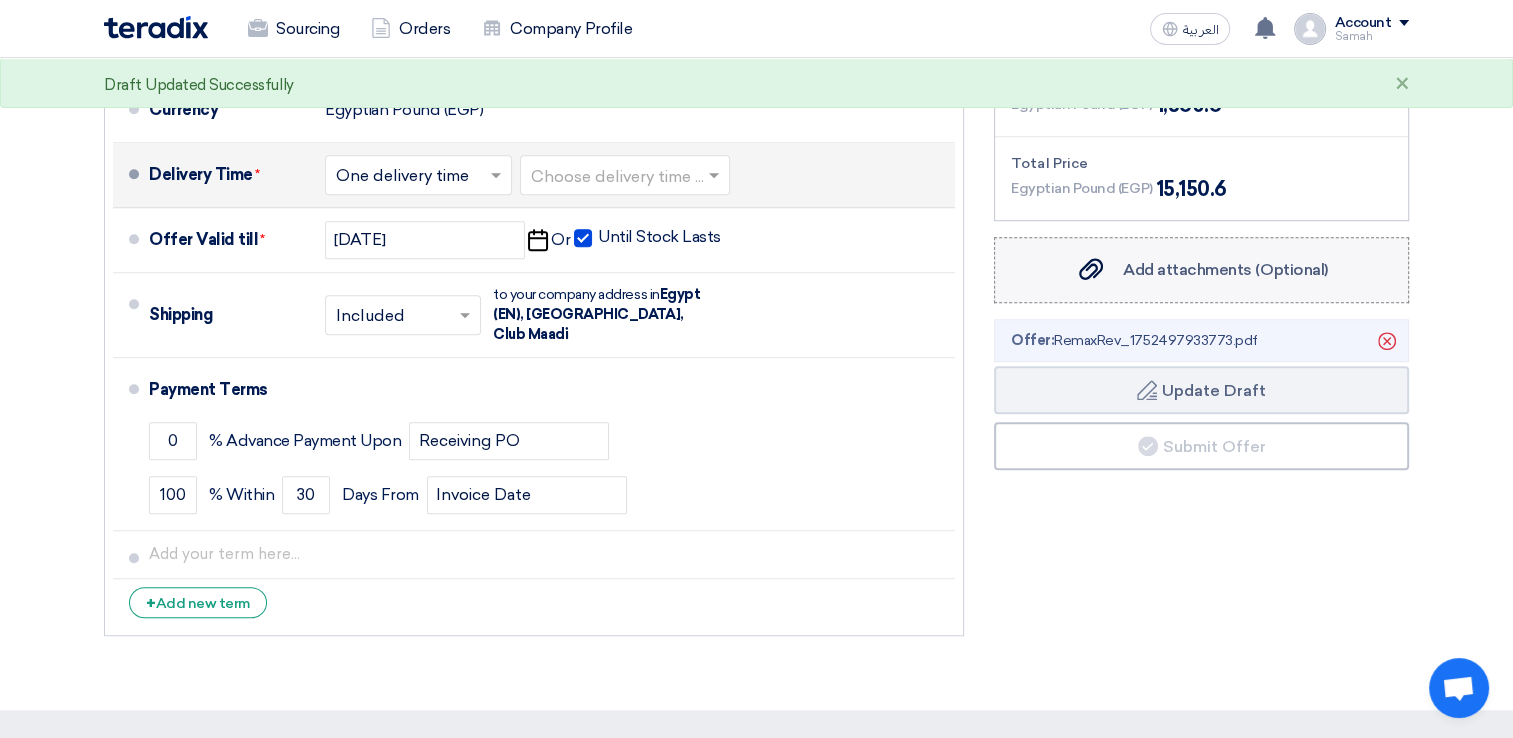 click on "Add attachments (Optional)" 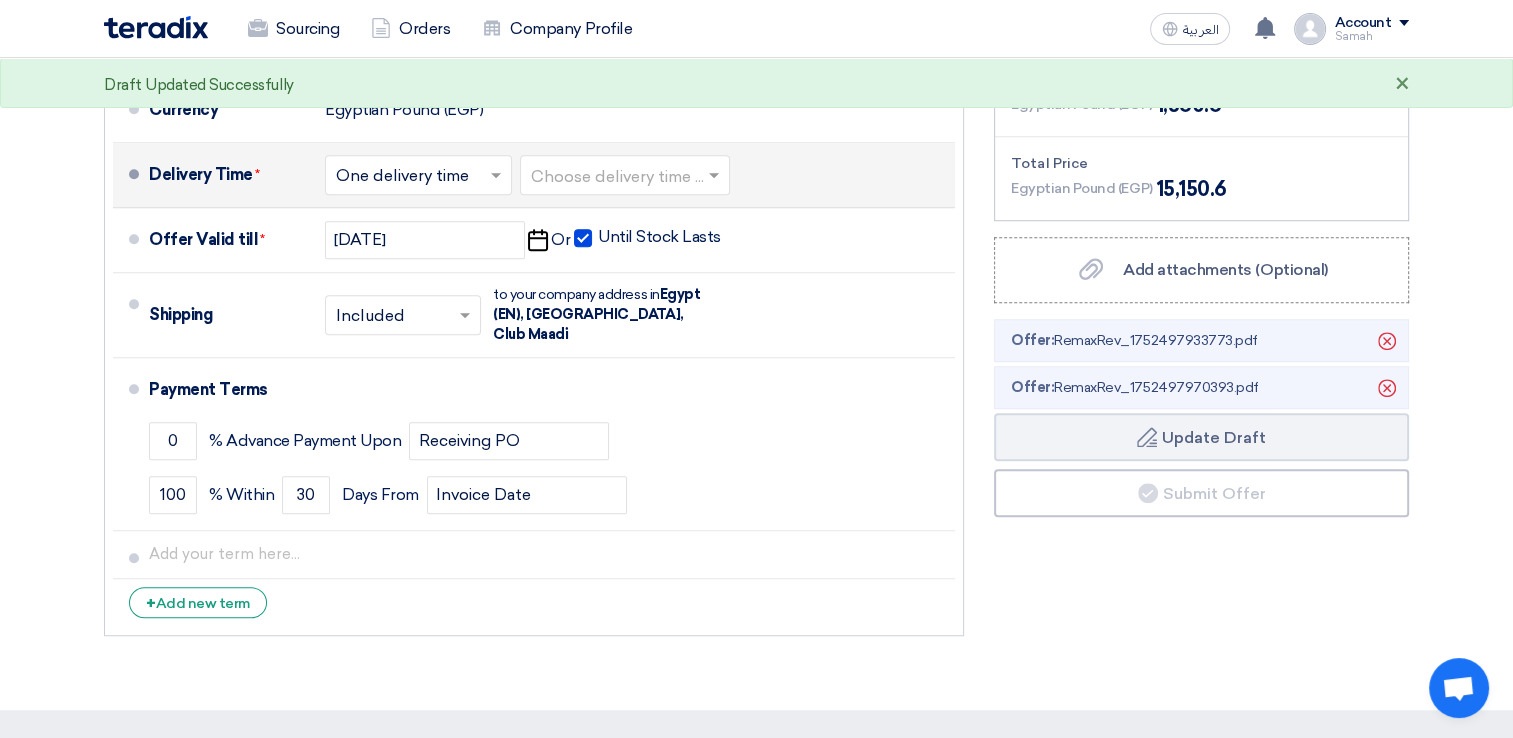 click on "×" 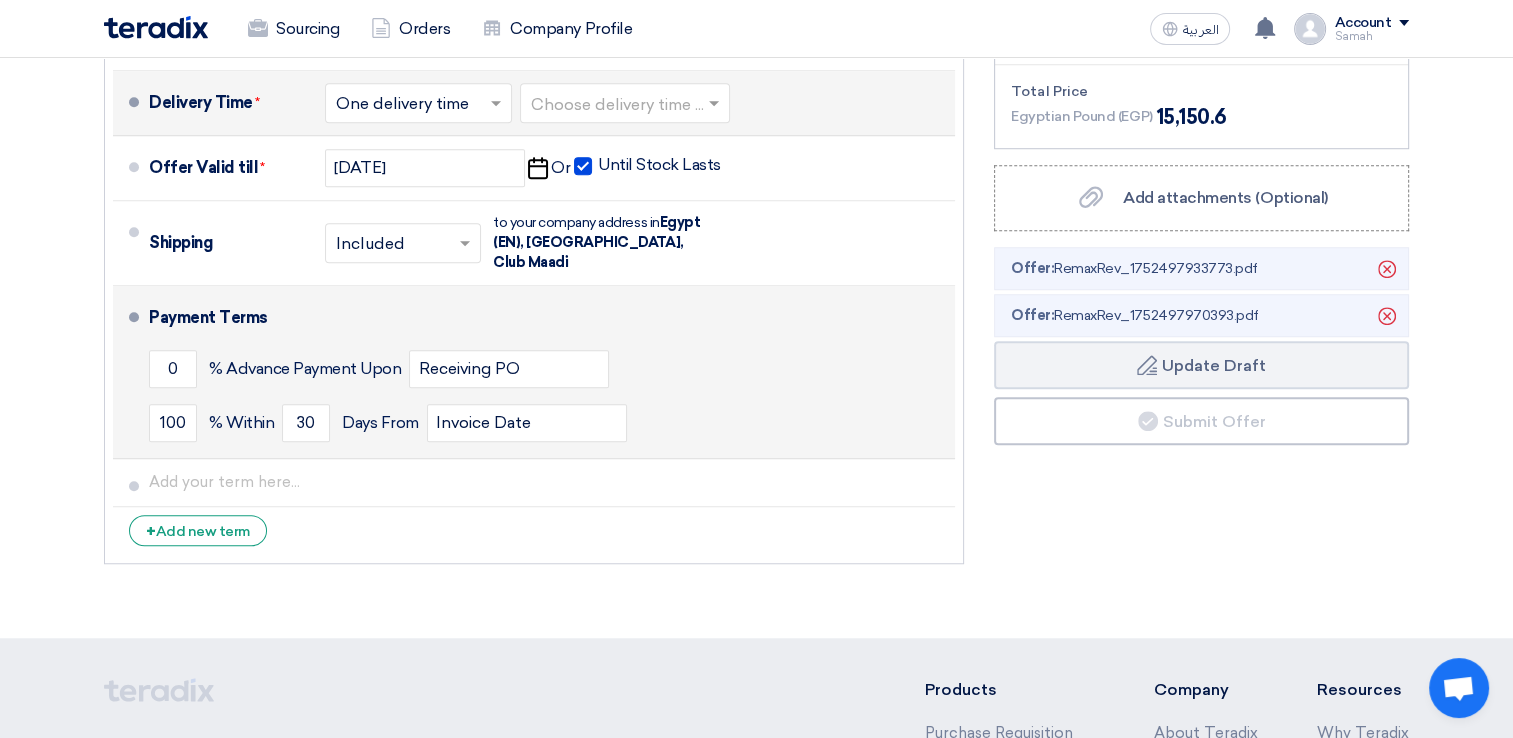 scroll, scrollTop: 1307, scrollLeft: 0, axis: vertical 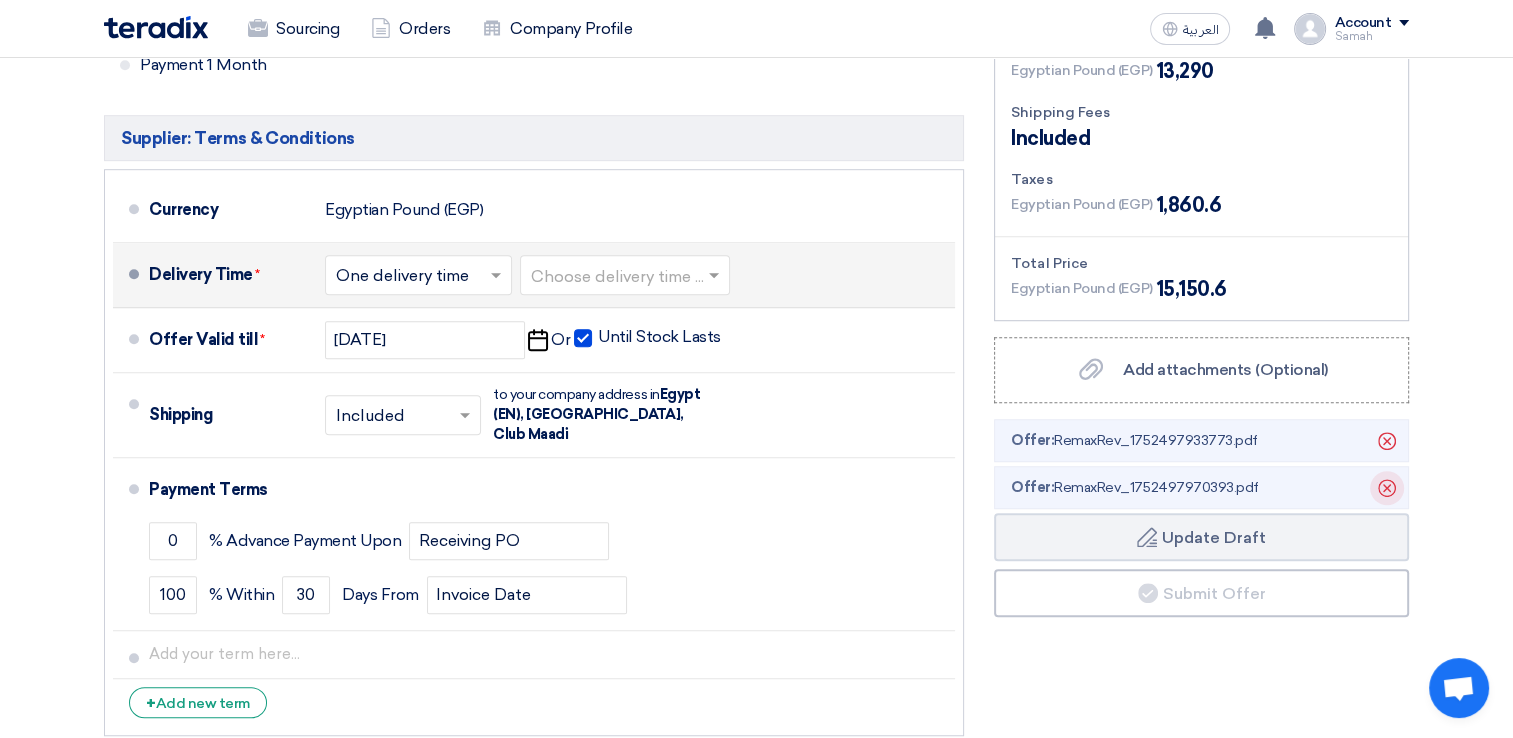 click 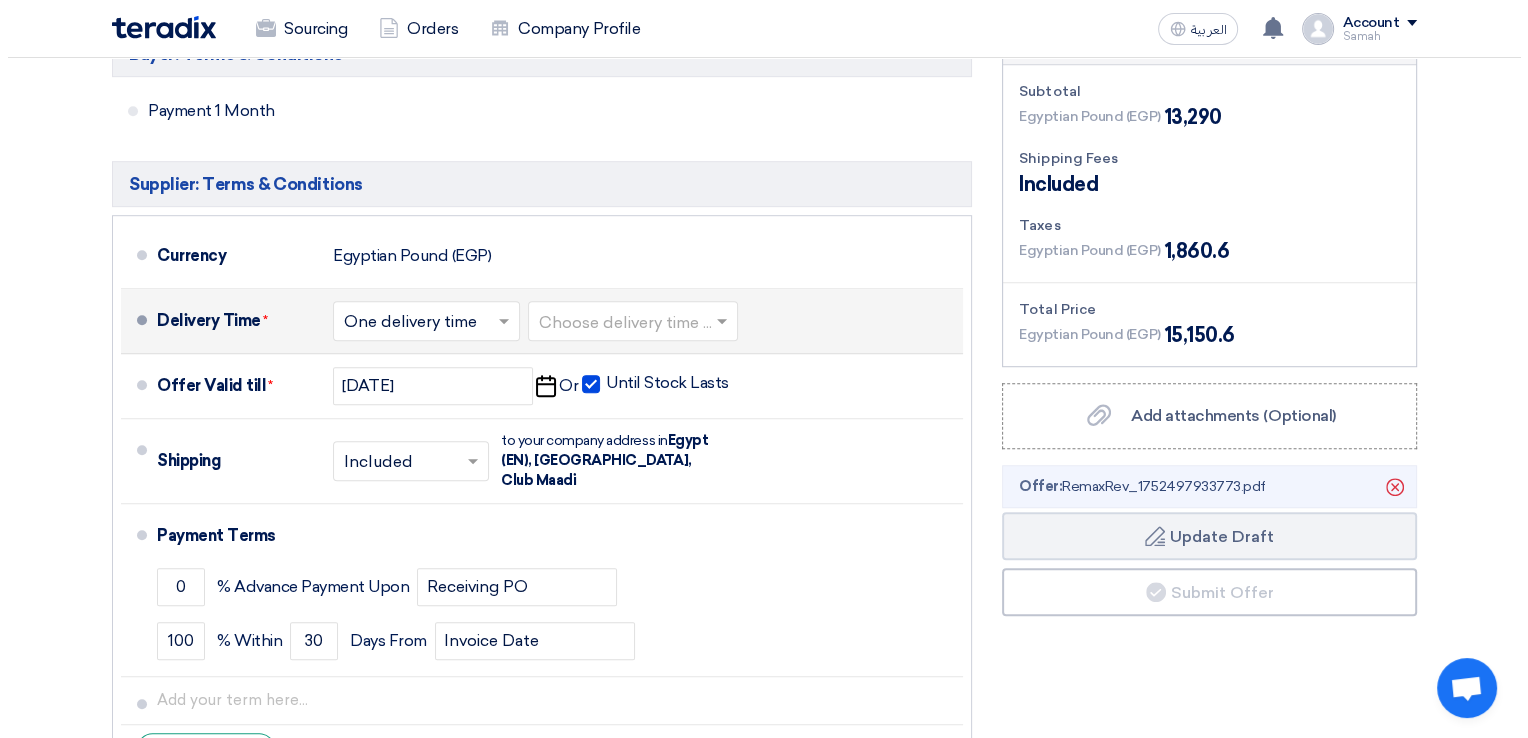 scroll, scrollTop: 1300, scrollLeft: 0, axis: vertical 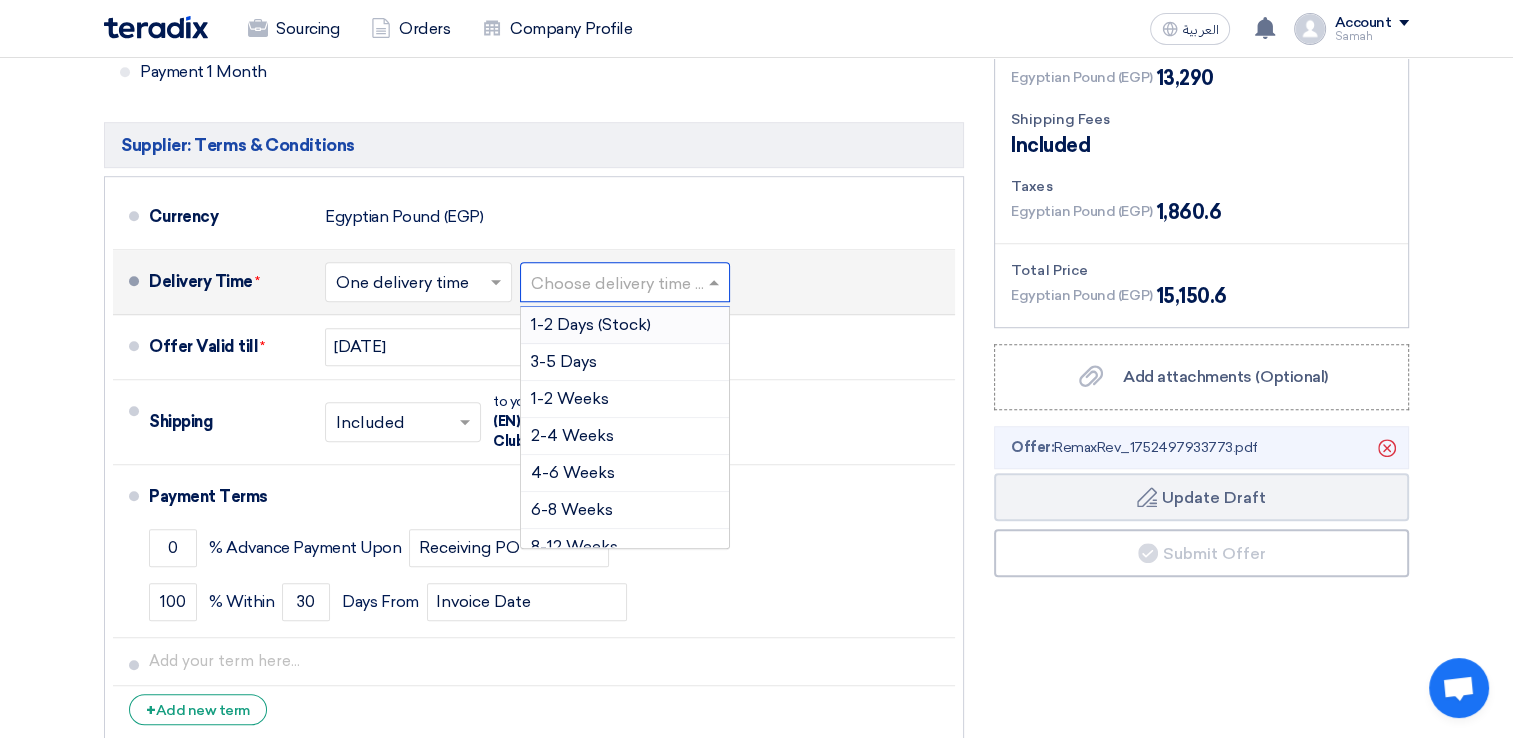 click 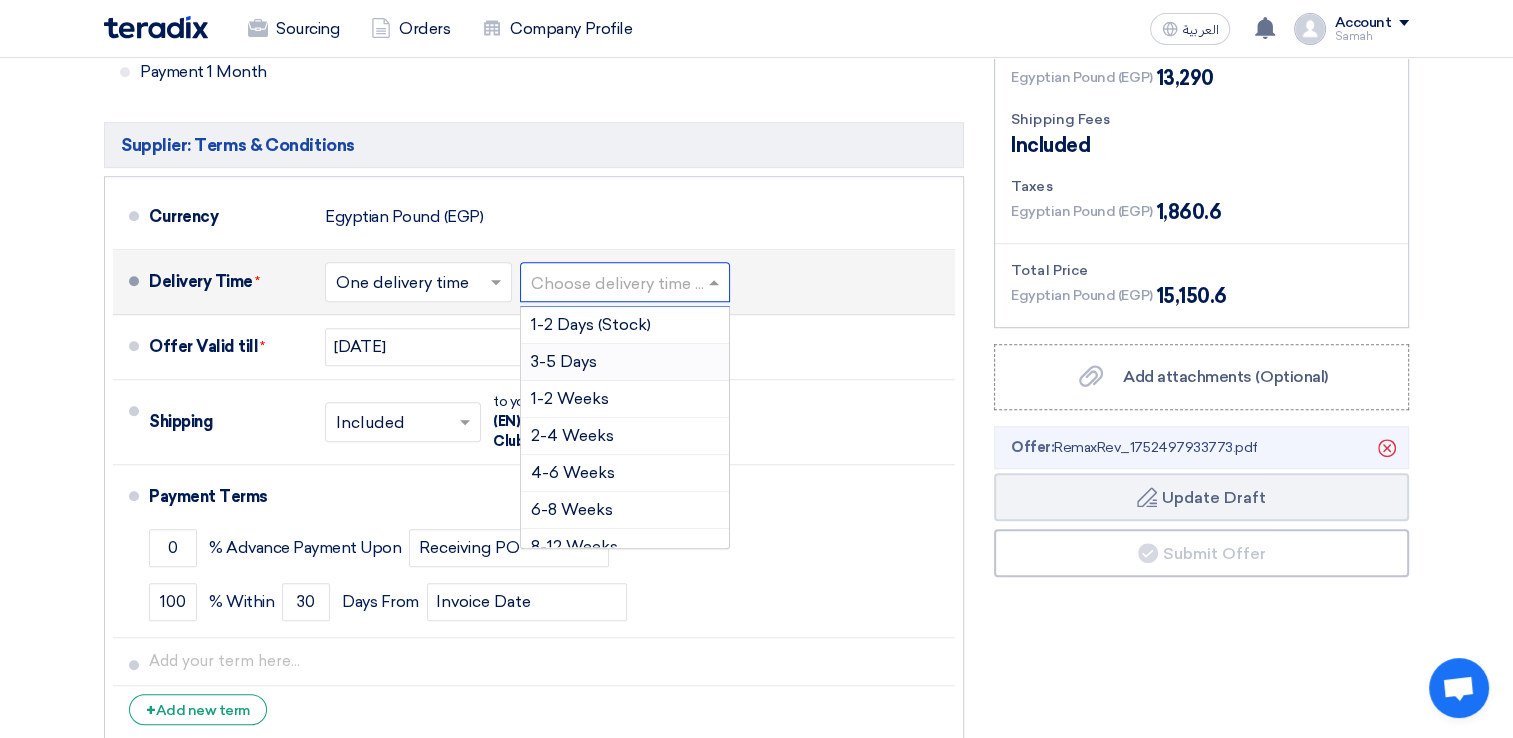 click on "3-5 Days" at bounding box center [625, 362] 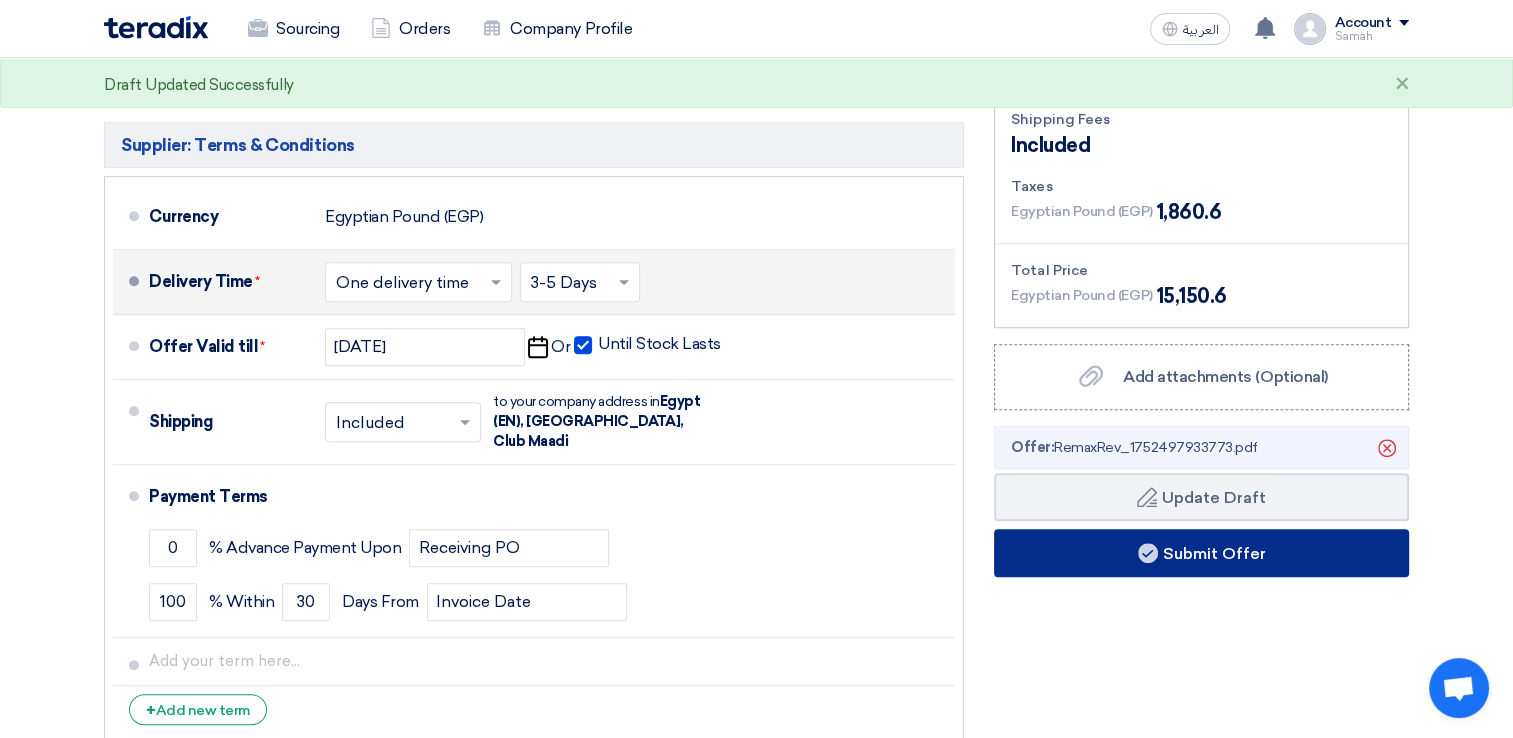 click on "Submit Offer" 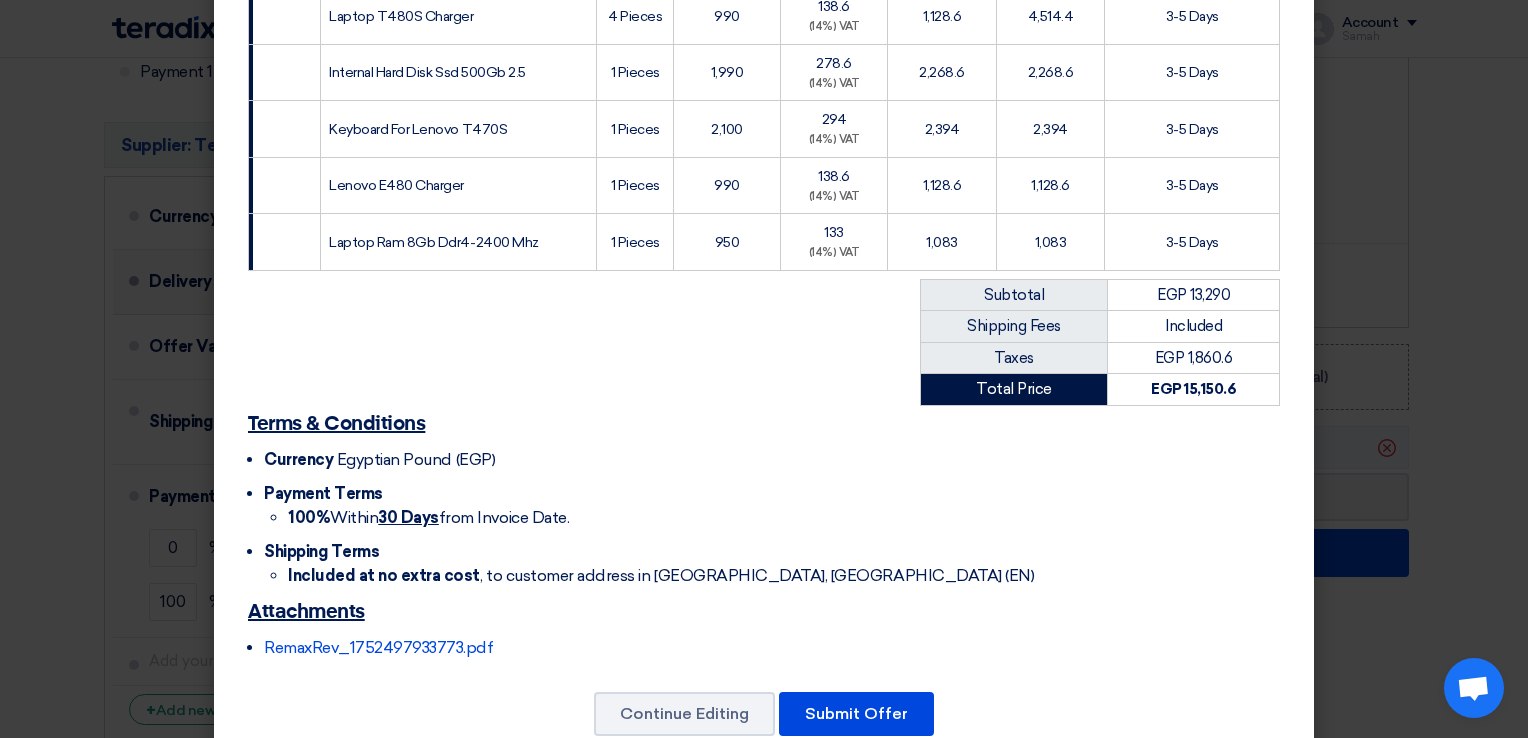 scroll, scrollTop: 613, scrollLeft: 0, axis: vertical 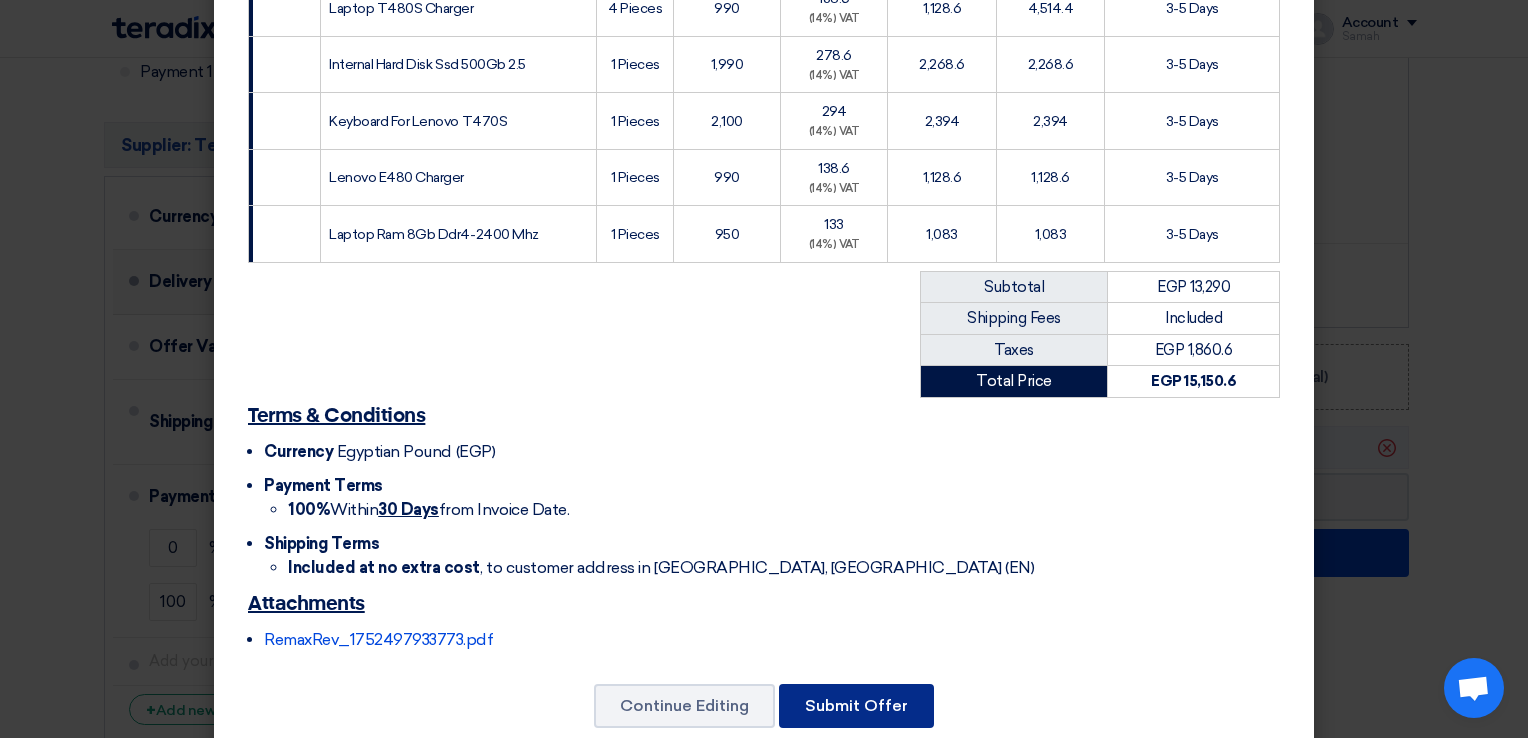 click on "Submit Offer" 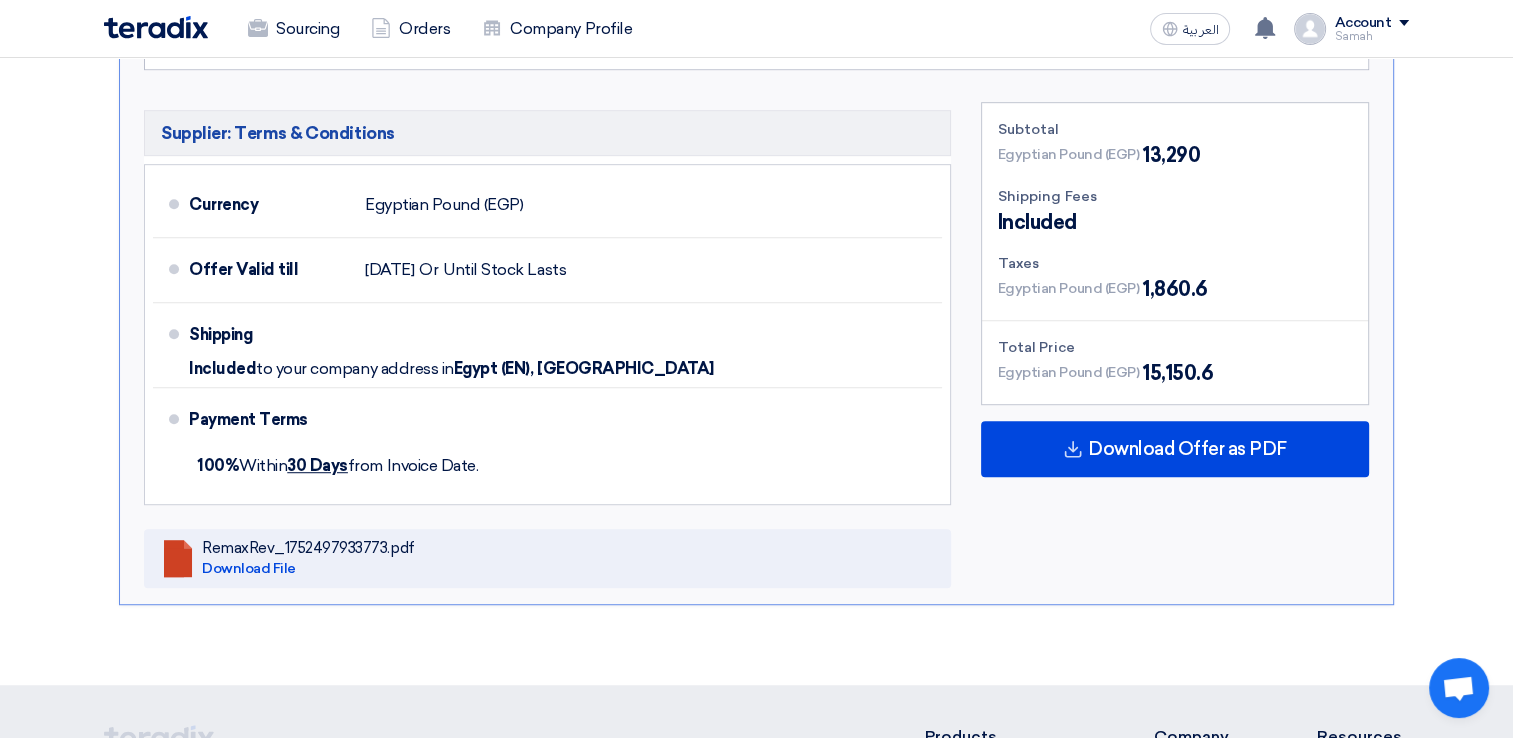 scroll, scrollTop: 1028, scrollLeft: 0, axis: vertical 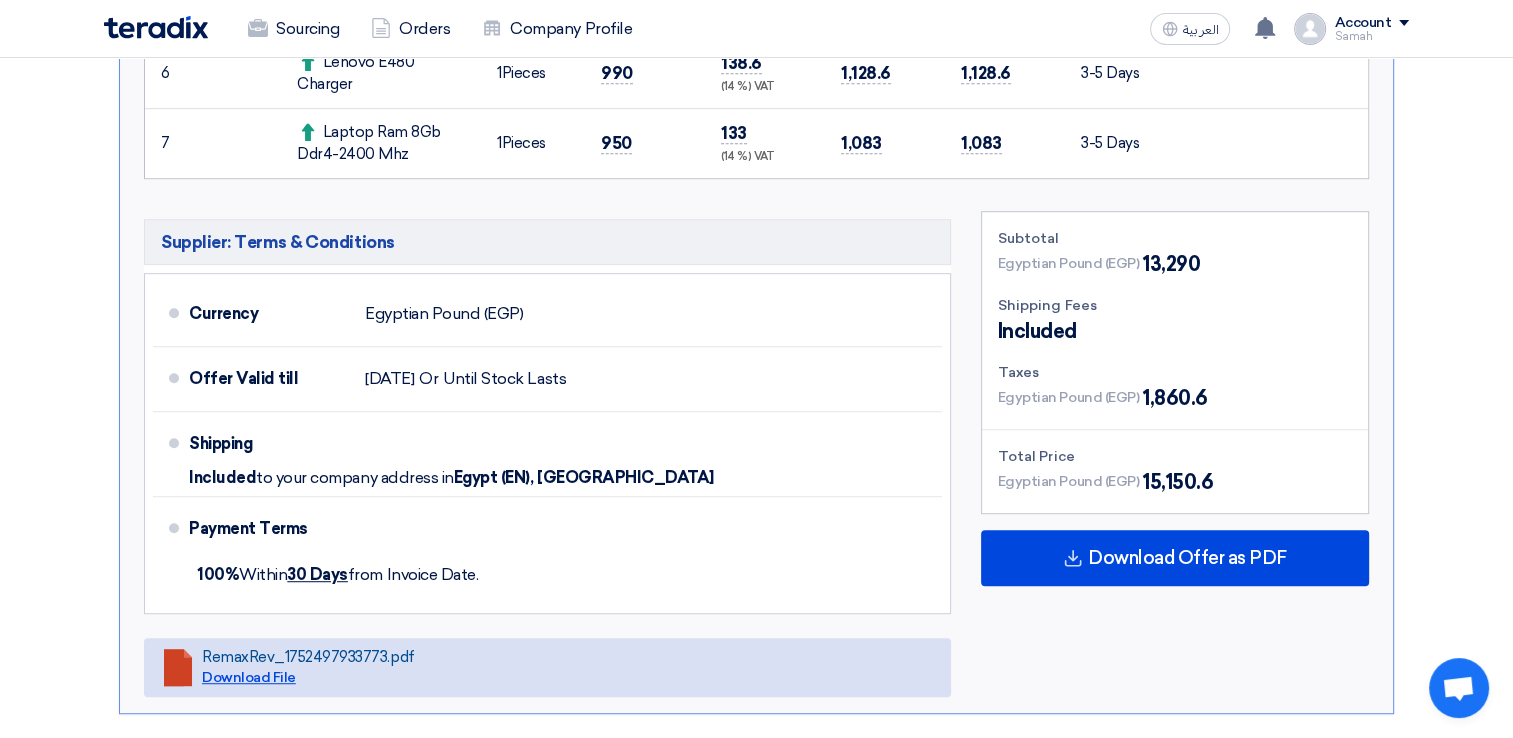 click on "Download File" at bounding box center (249, 677) 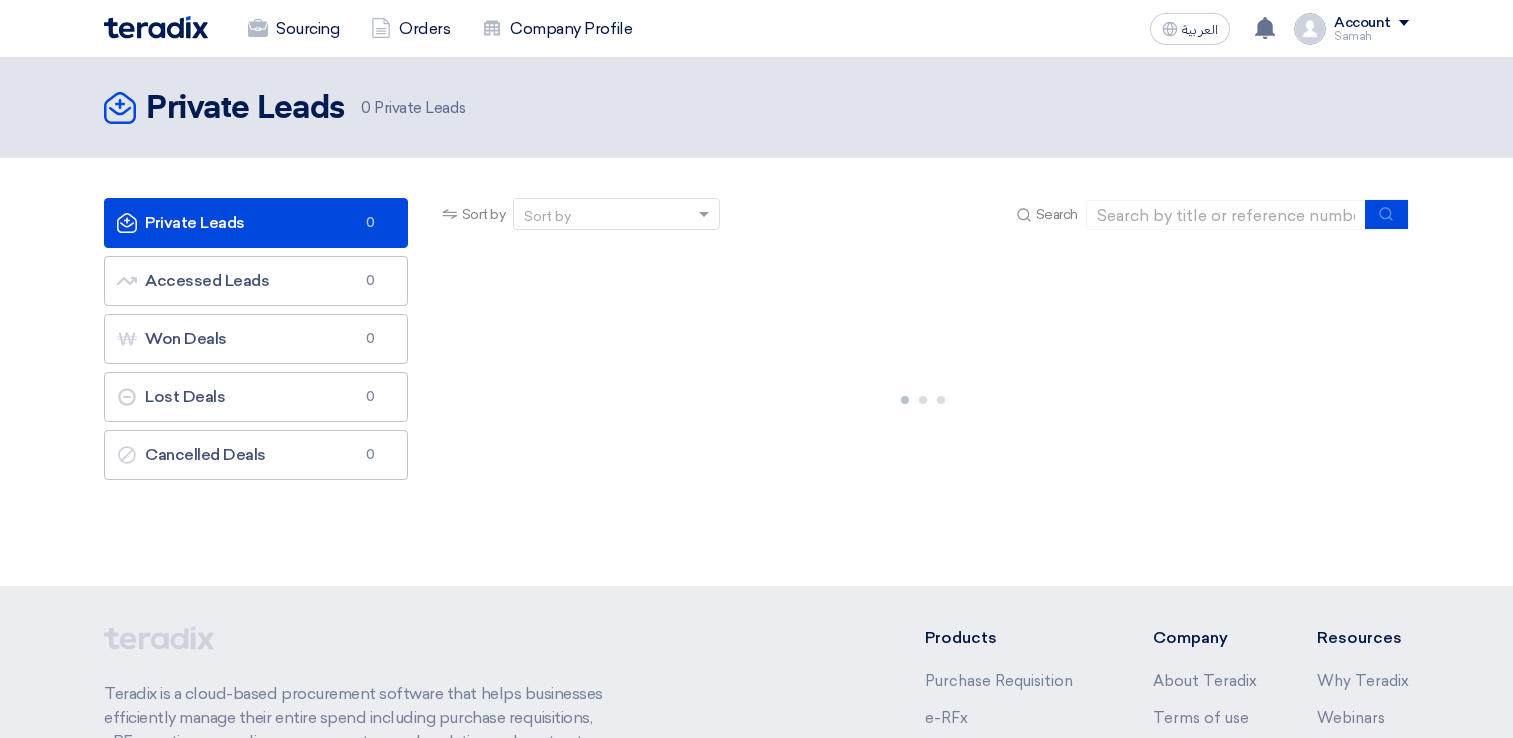 scroll, scrollTop: 0, scrollLeft: 0, axis: both 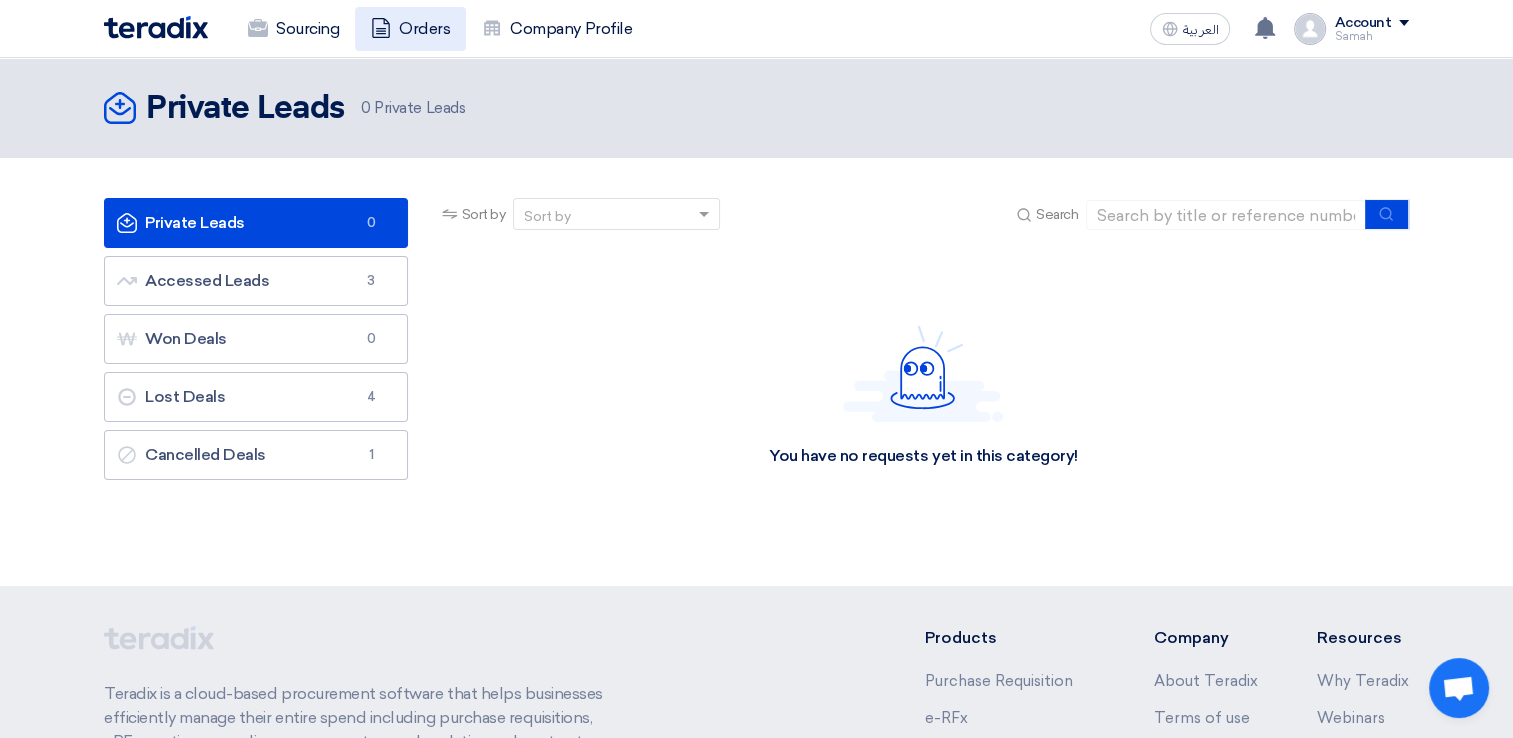 click on "Orders" 